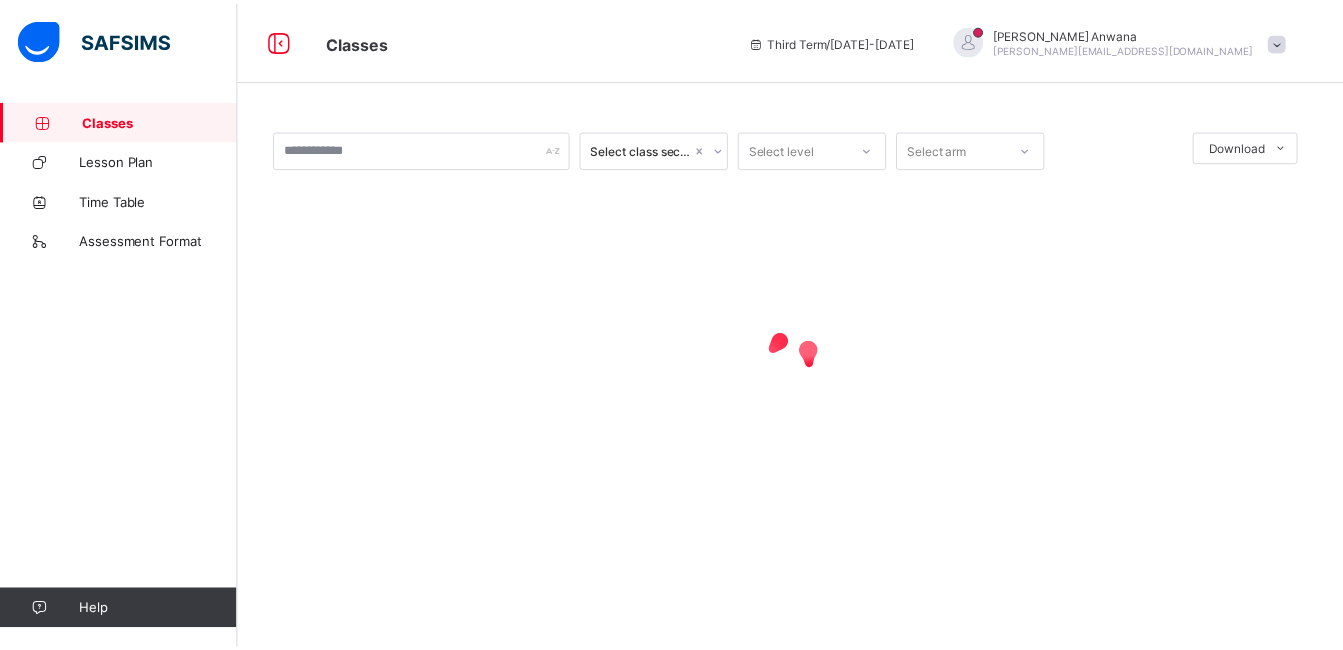 scroll, scrollTop: 0, scrollLeft: 0, axis: both 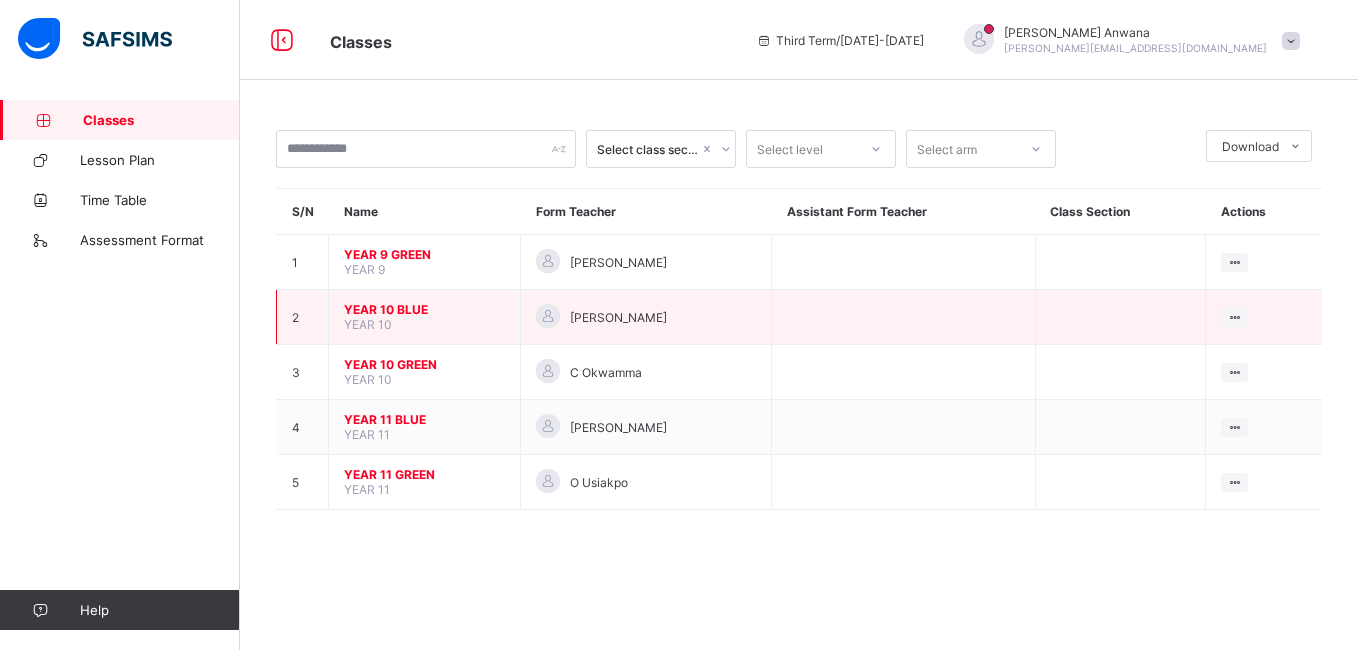 click on "YEAR 10   BLUE" at bounding box center (424, 309) 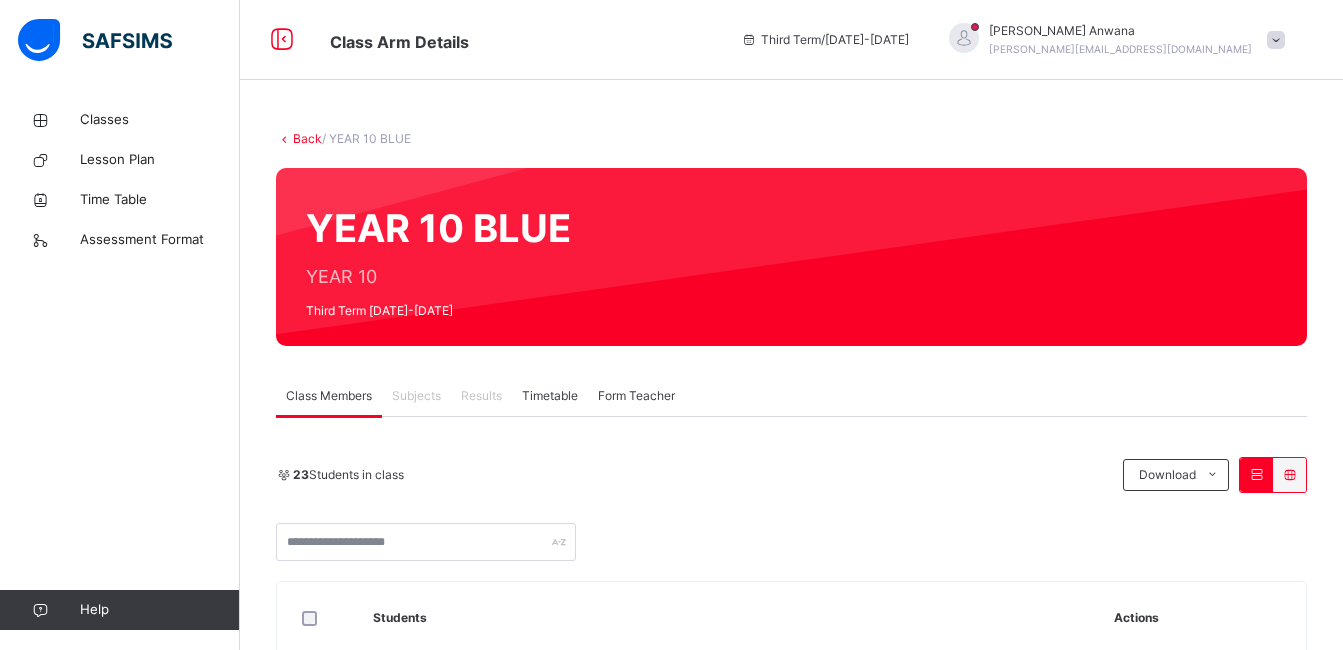 click on "Third Term  /  [DATE]-[DATE]   [PERSON_NAME] [PERSON_NAME][EMAIL_ADDRESS][DOMAIN_NAME]" at bounding box center (1037, 40) 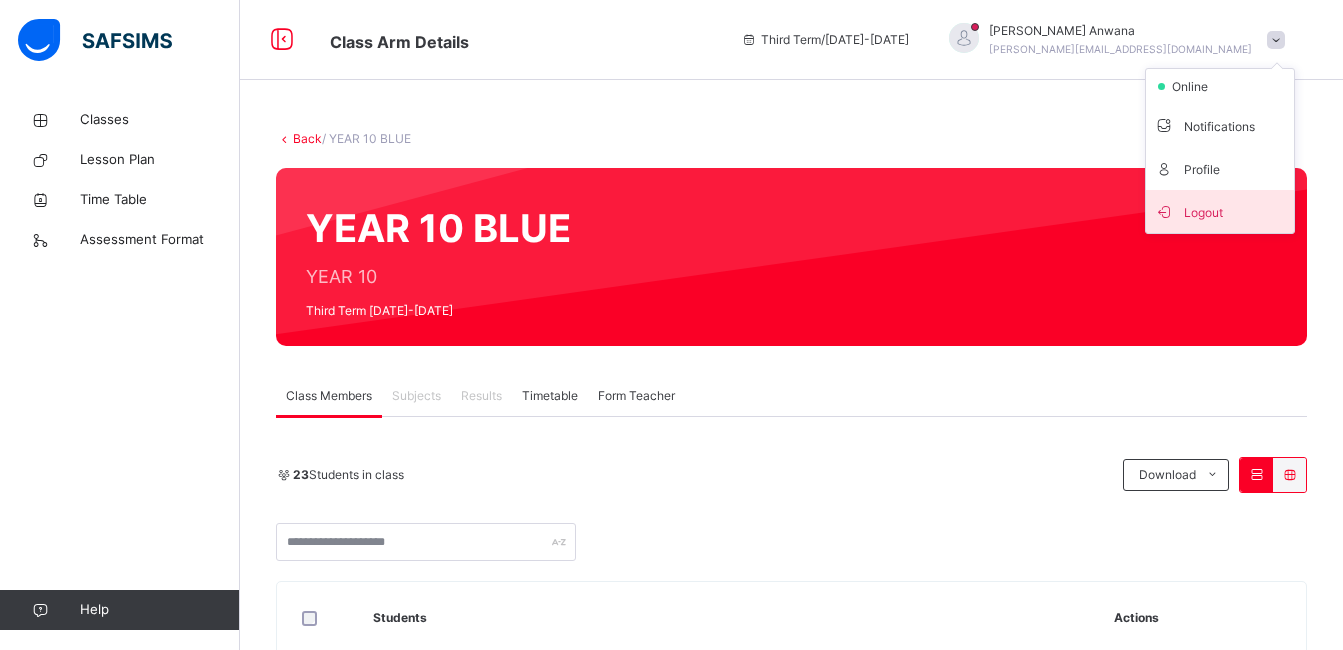 click on "Logout" at bounding box center [1220, 211] 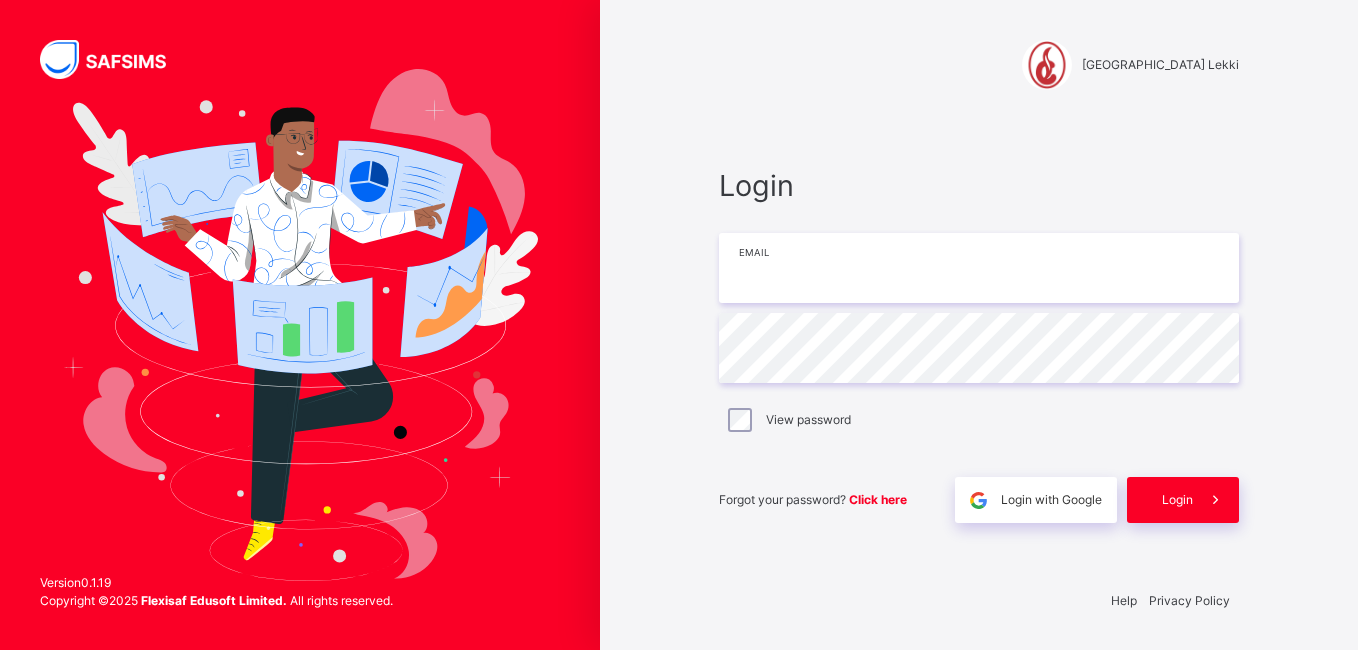 type on "**********" 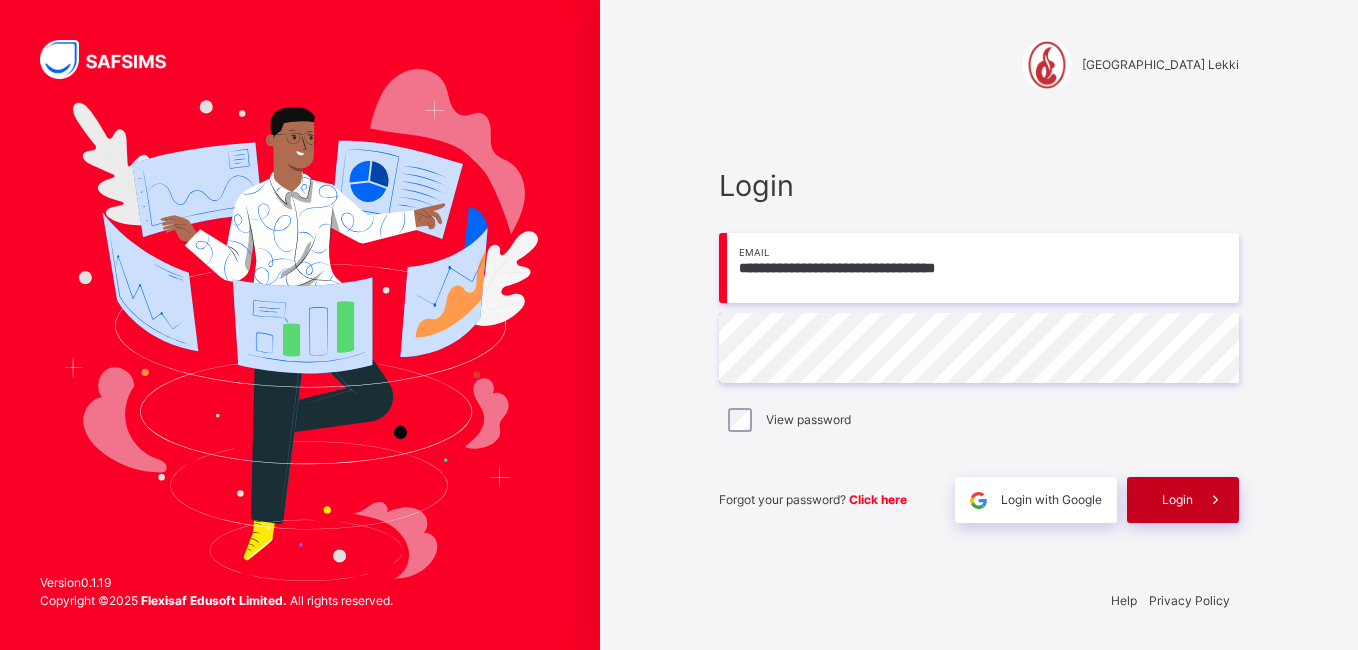 click on "Login" at bounding box center [1177, 500] 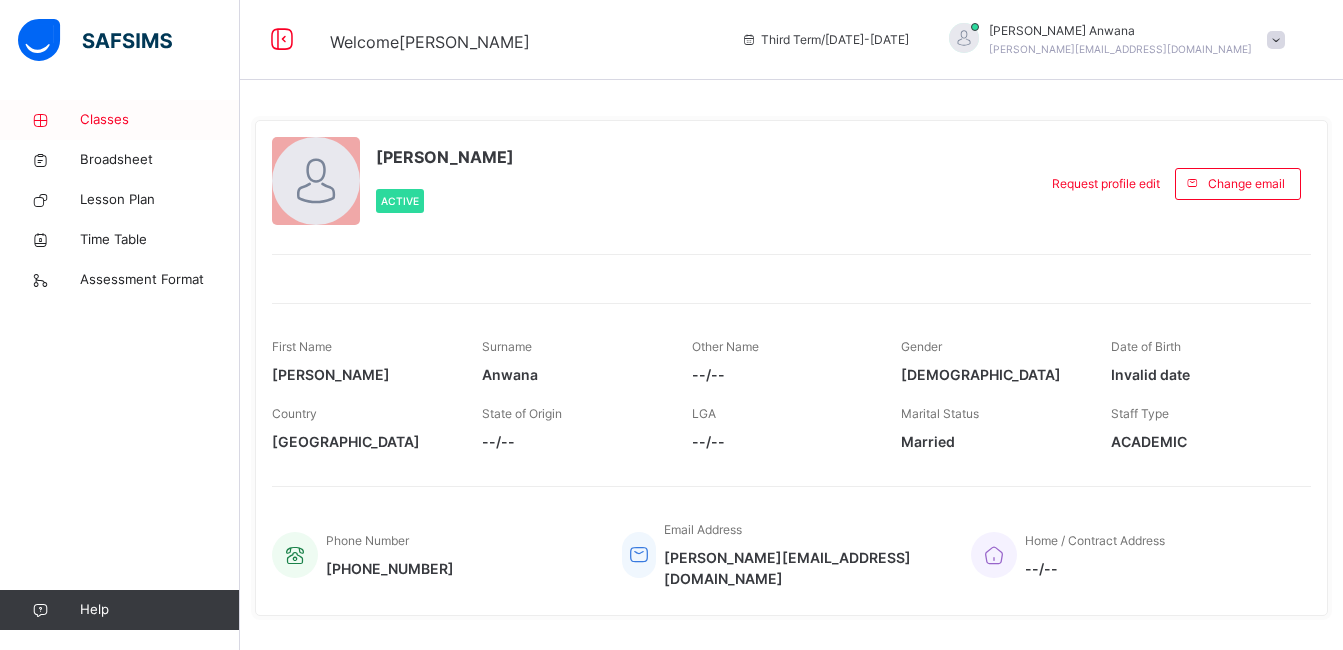 click on "Classes" at bounding box center [160, 120] 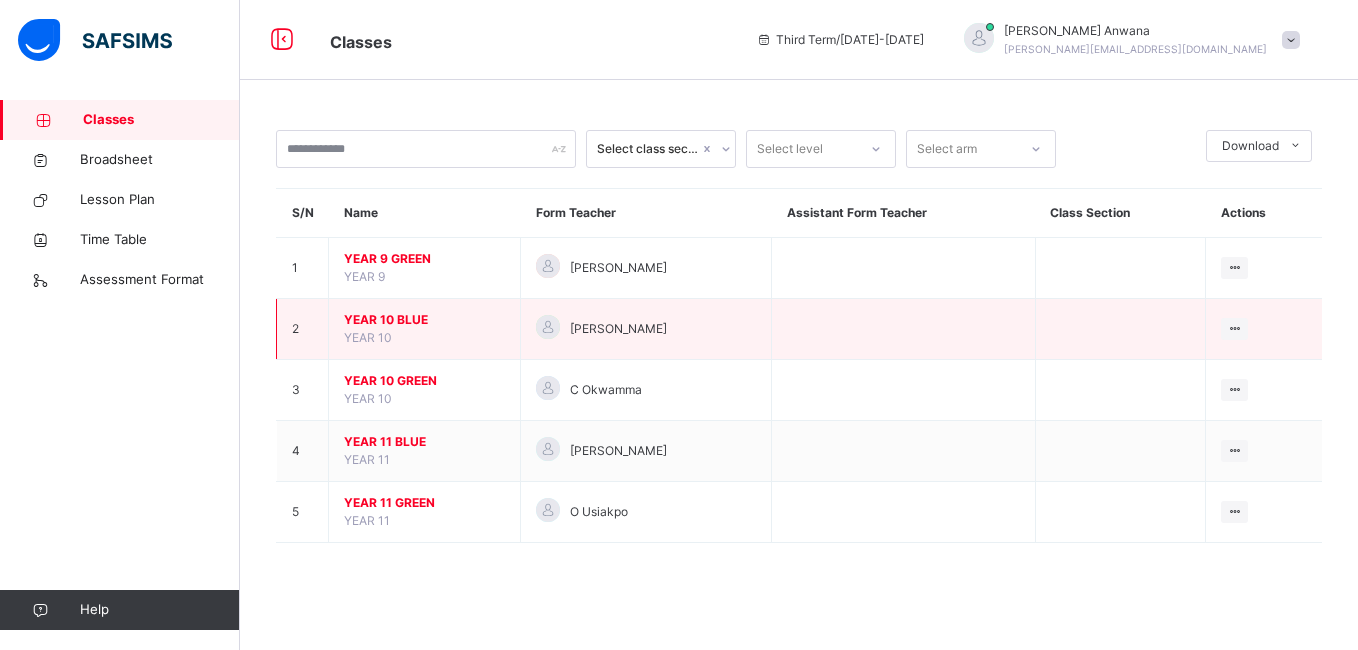 click on "YEAR 10   BLUE" at bounding box center [424, 320] 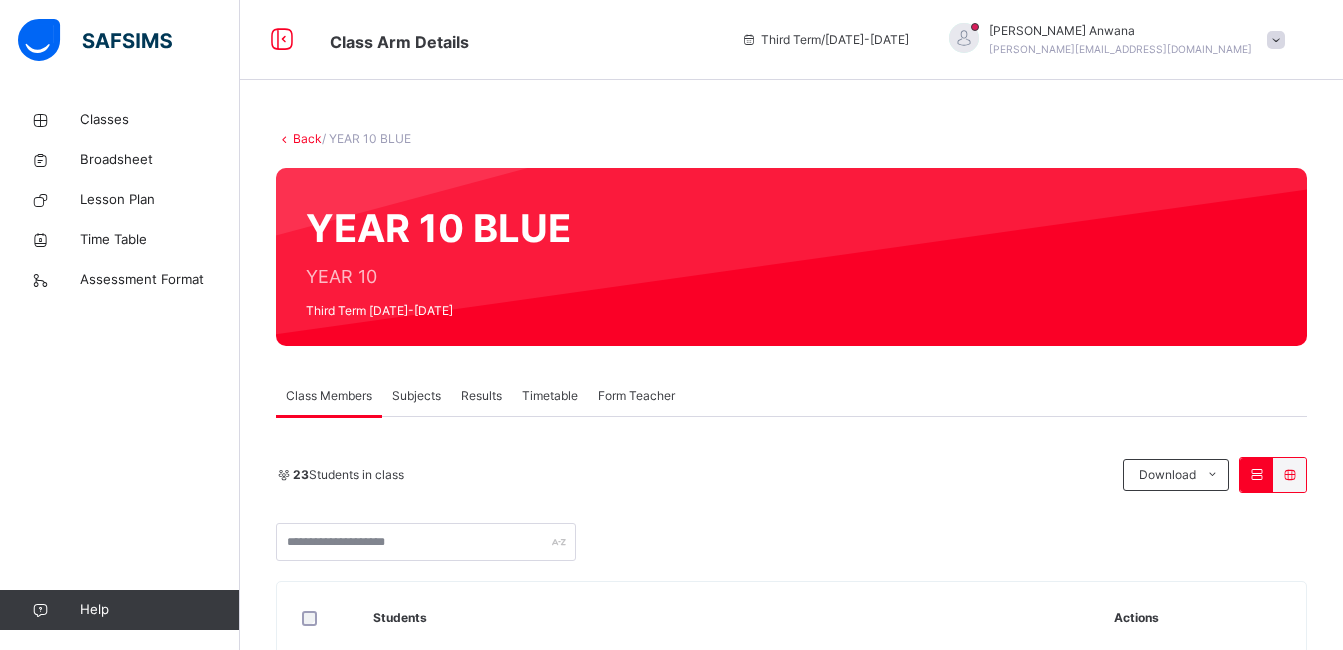 click on "Subjects" at bounding box center [416, 396] 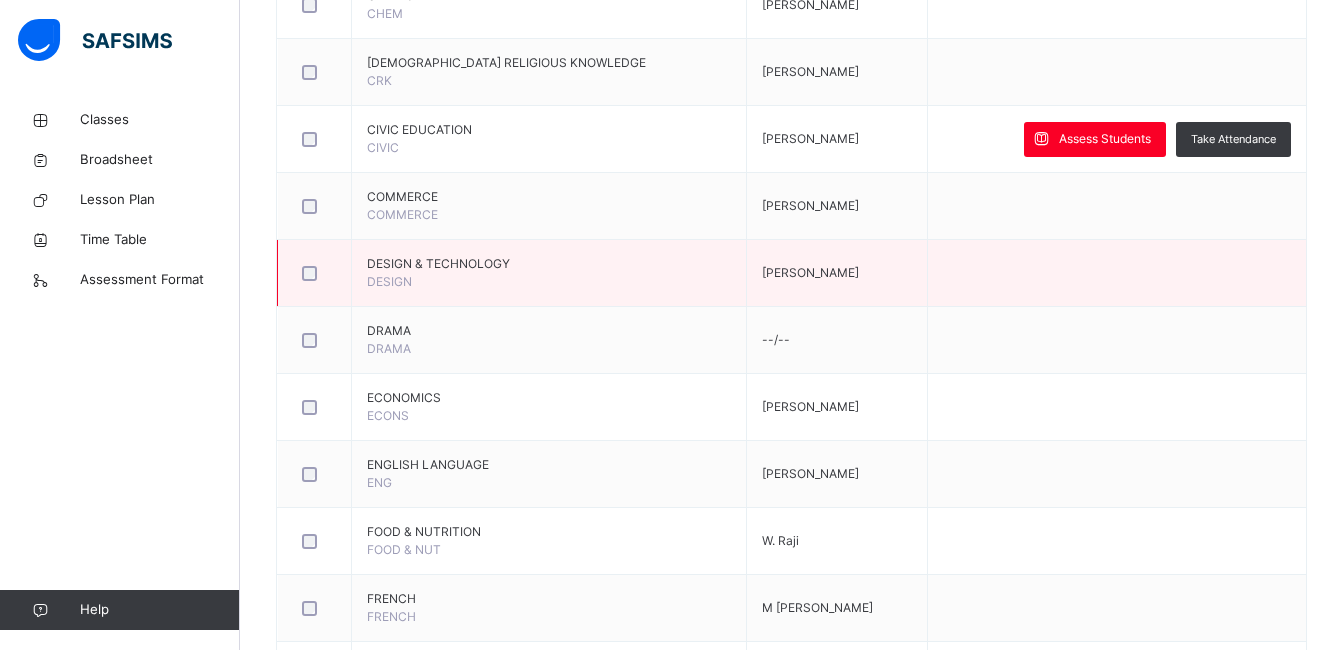 scroll, scrollTop: 868, scrollLeft: 0, axis: vertical 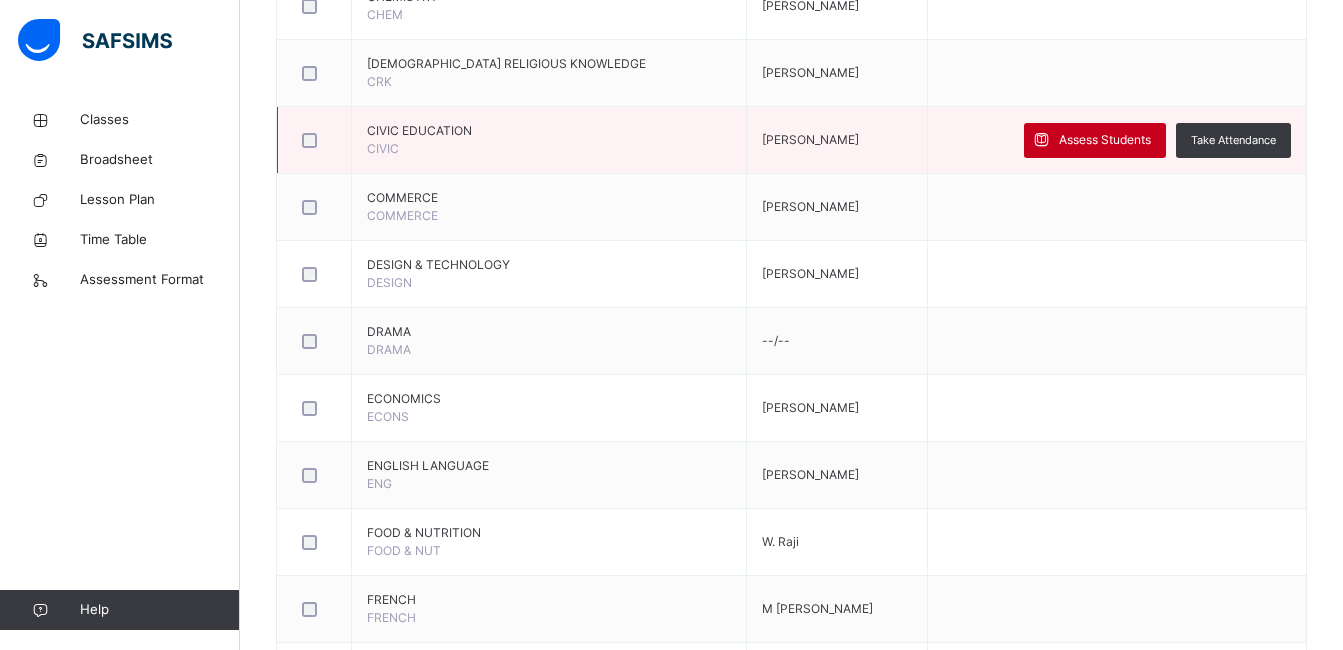 click on "Assess Students" at bounding box center (1095, 140) 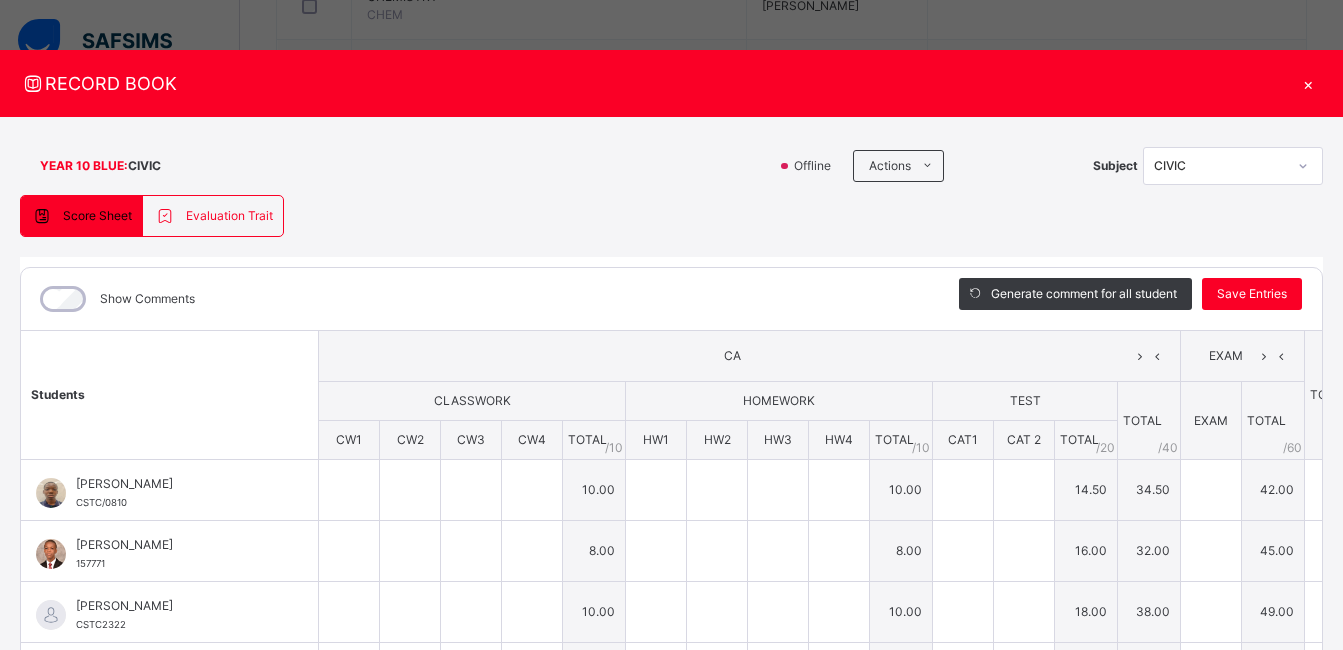 type on "**" 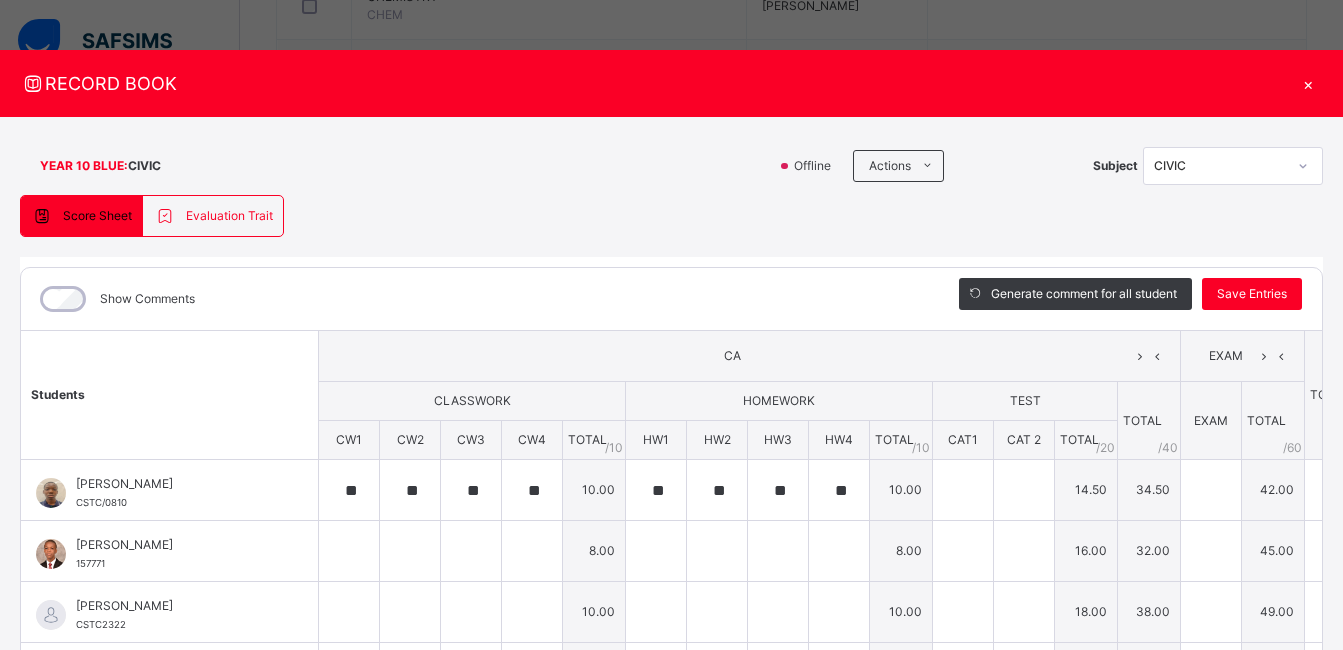 type on "**" 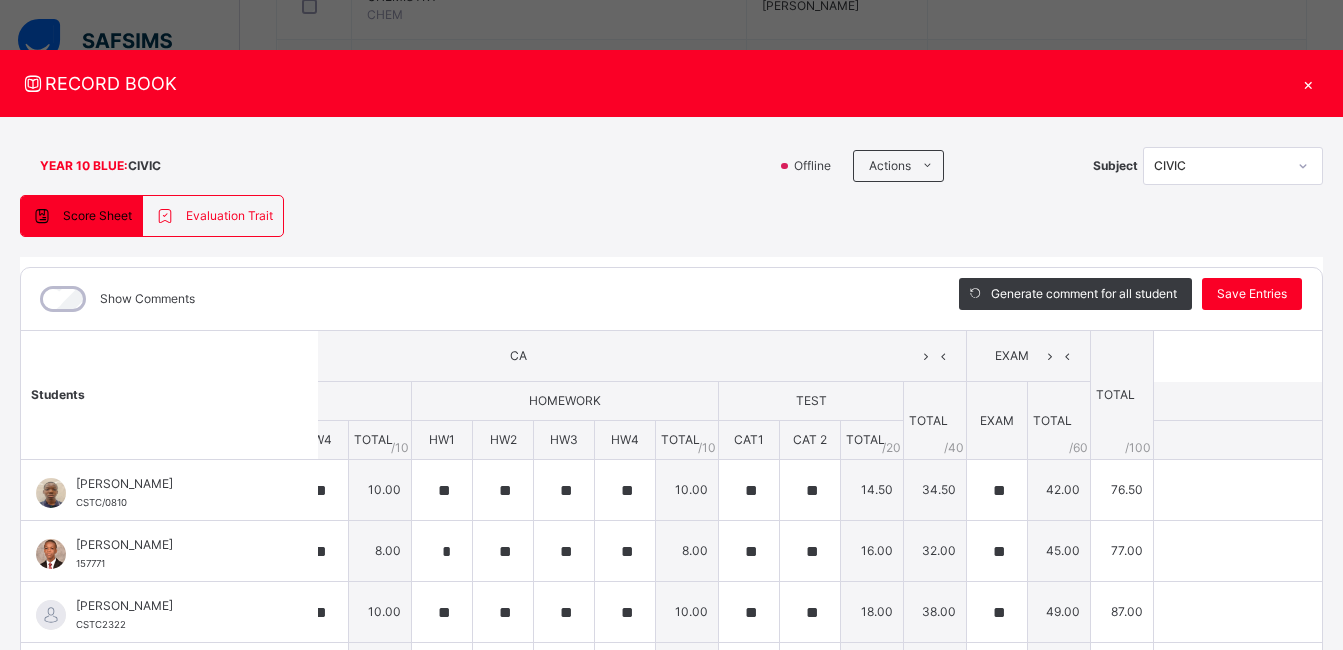 scroll, scrollTop: 0, scrollLeft: 364, axis: horizontal 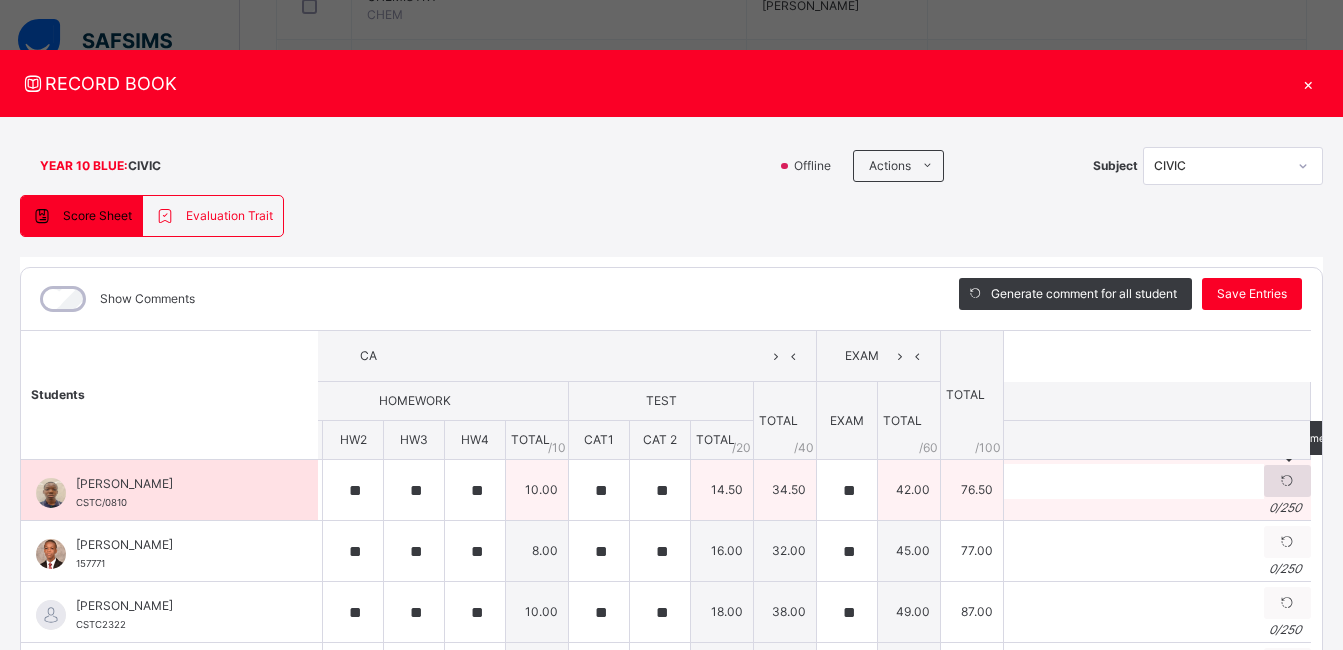 click at bounding box center (1287, 481) 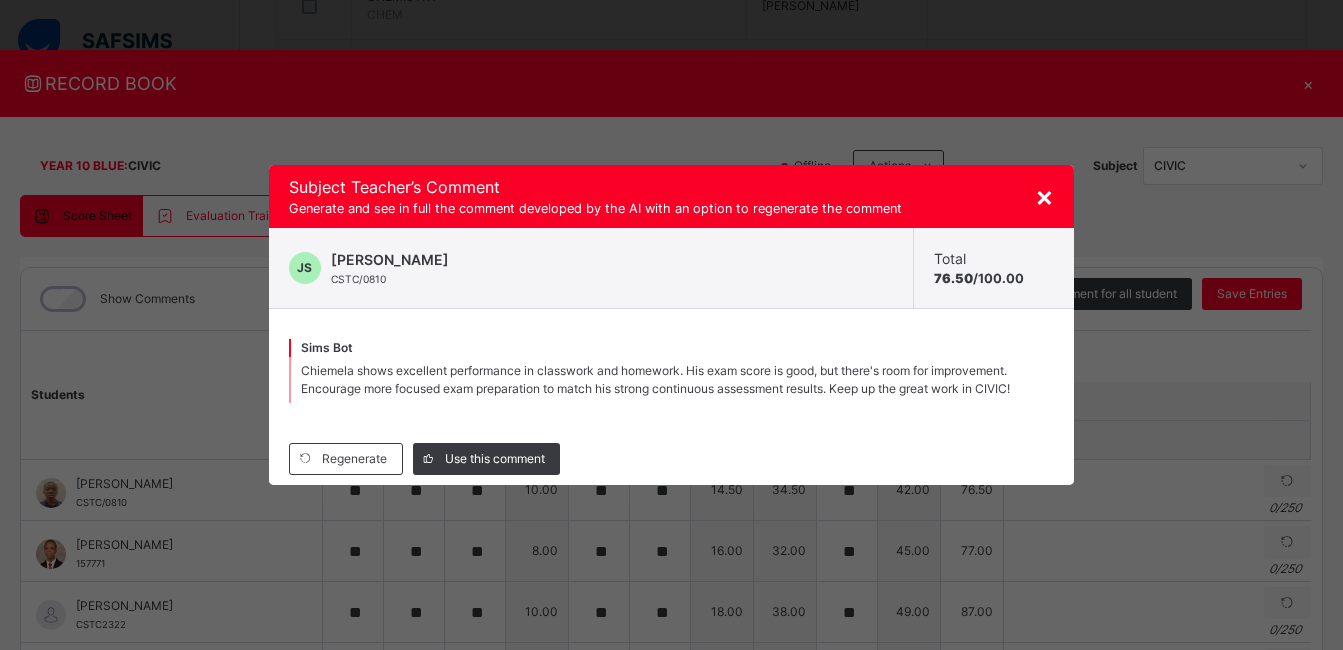click on "×" at bounding box center (1044, 196) 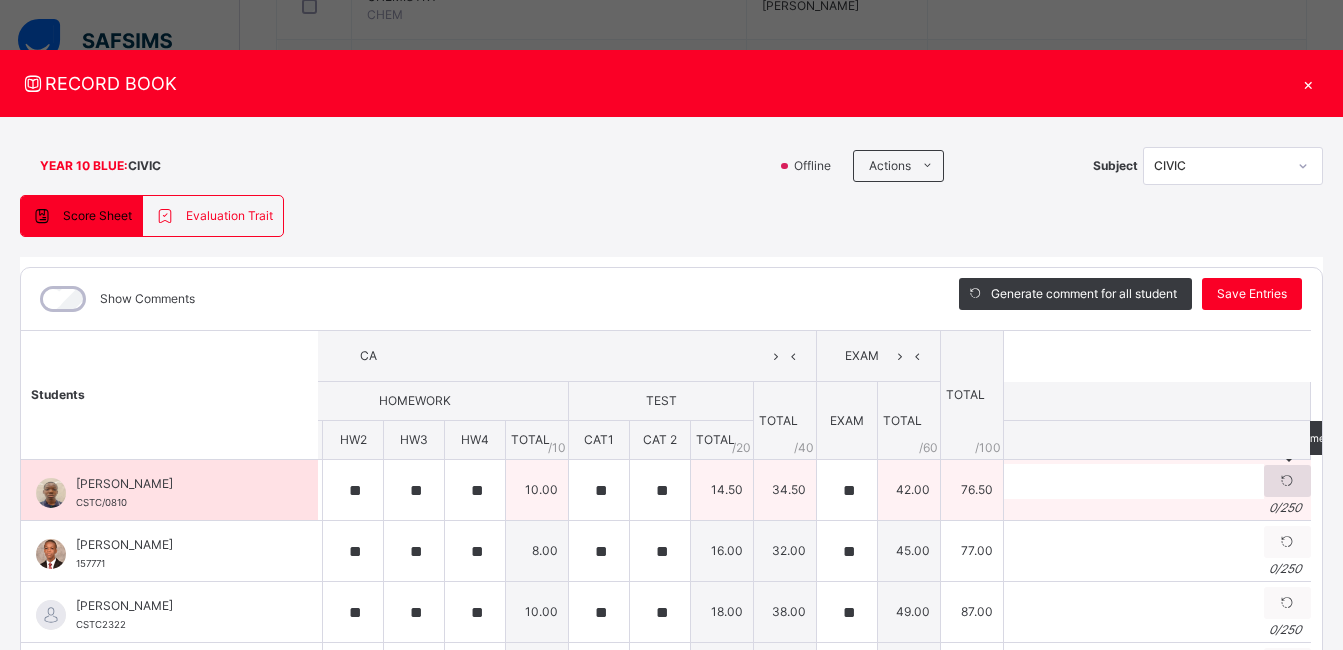 click at bounding box center [1287, 481] 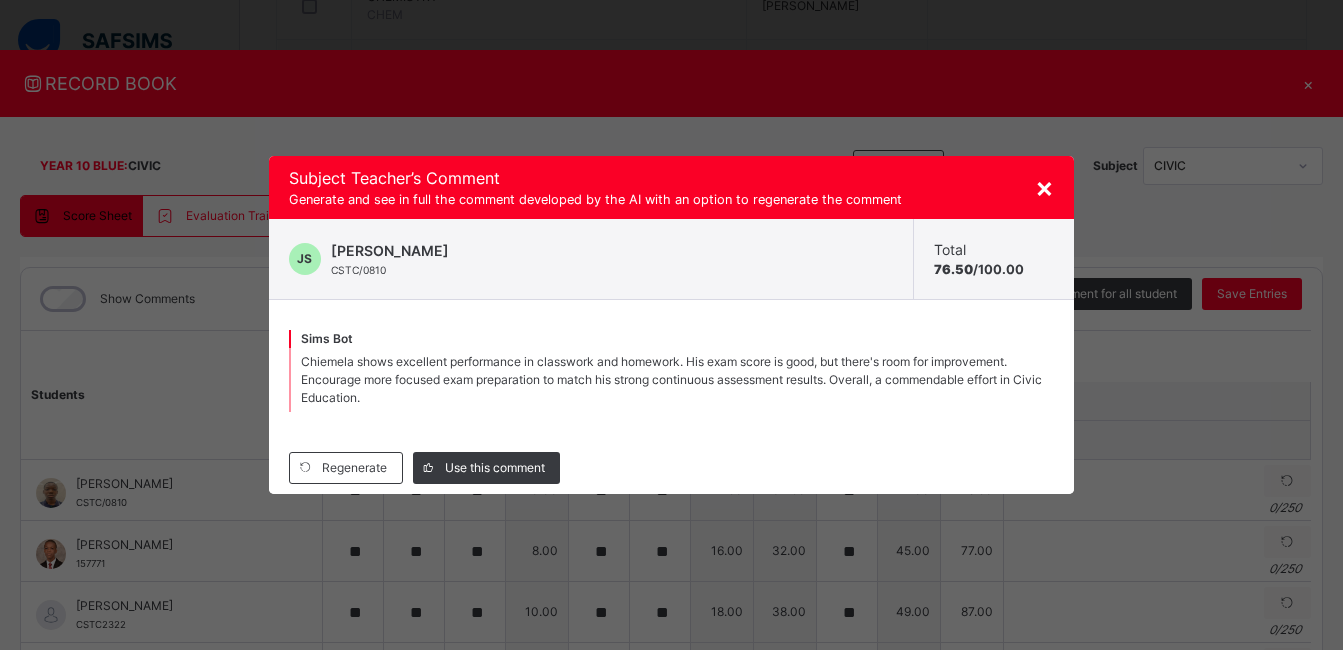 click on "×" at bounding box center [1044, 187] 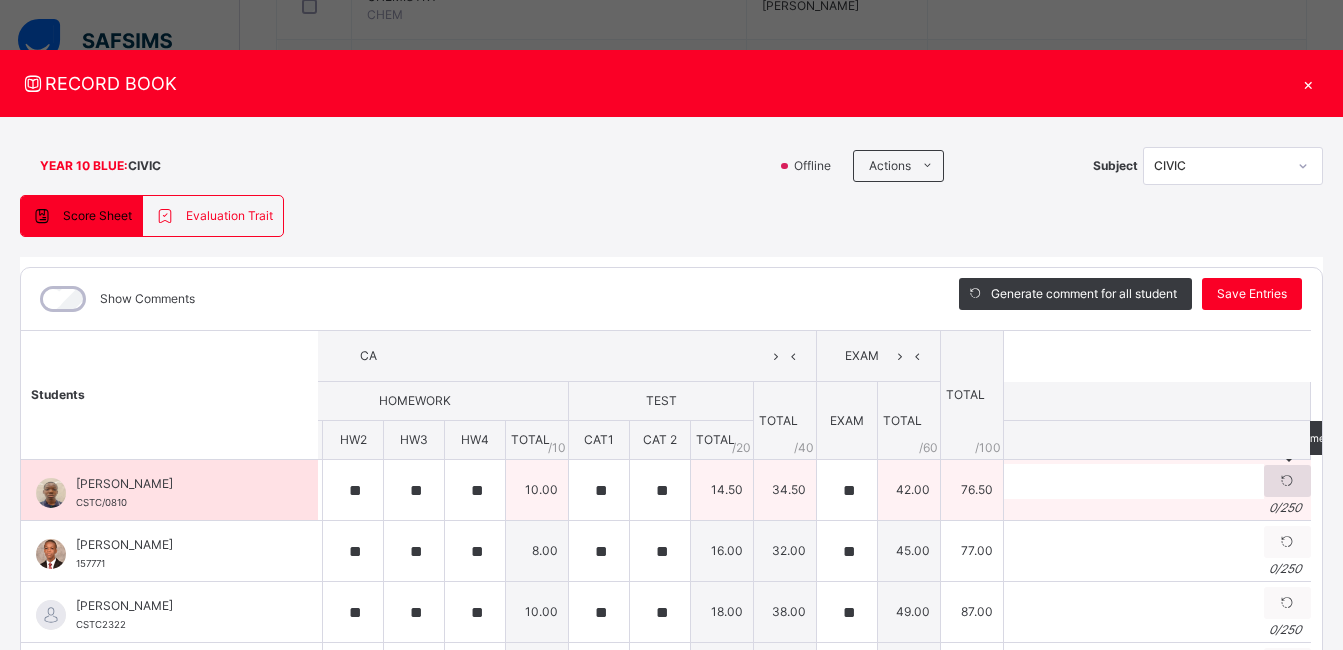 click at bounding box center (1287, 481) 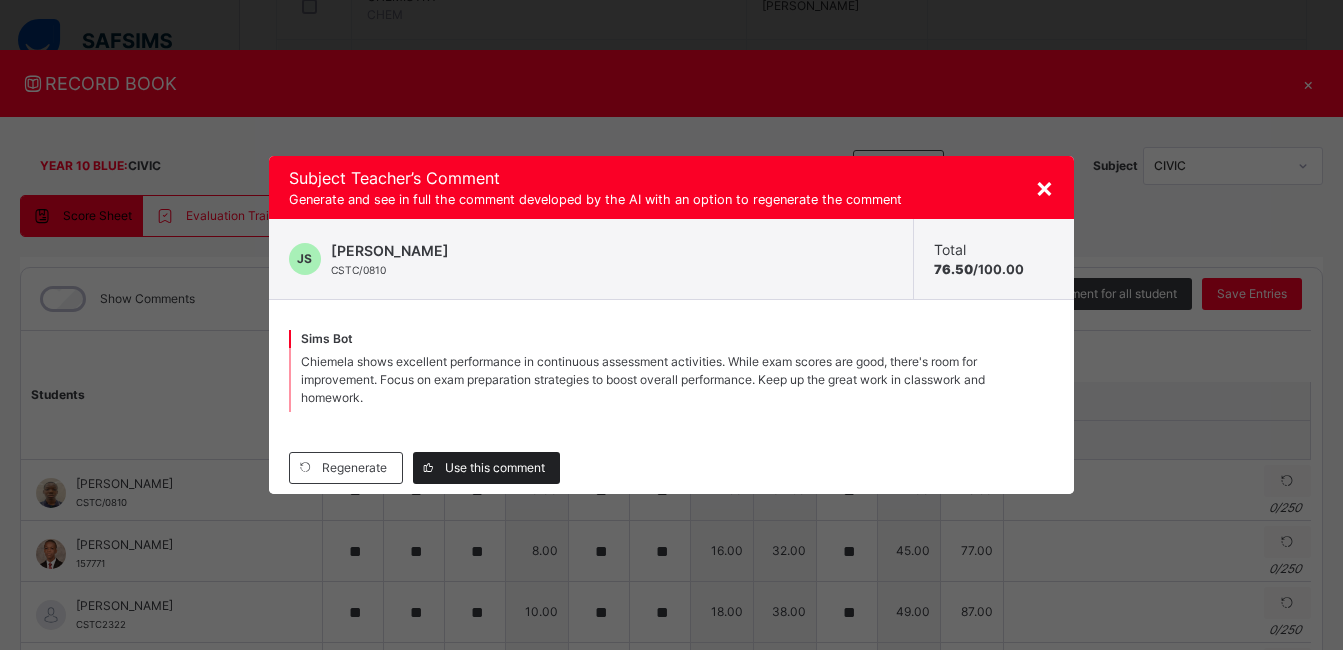 click on "Use this comment" at bounding box center (495, 468) 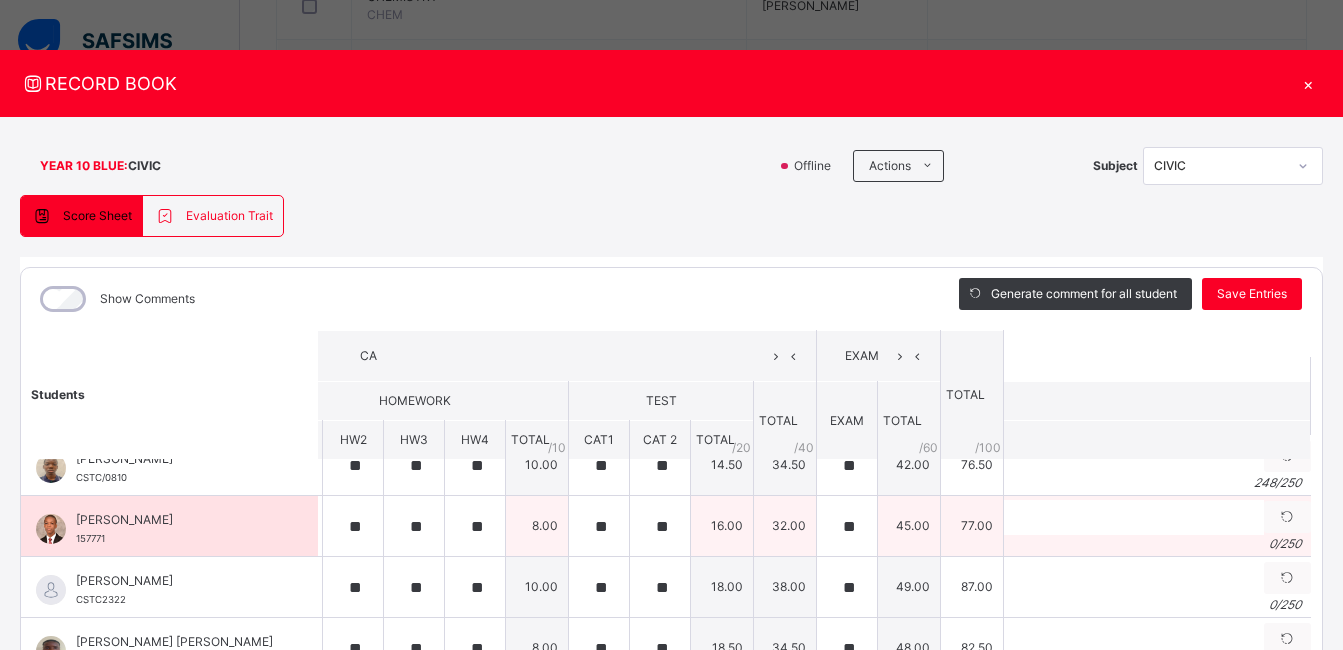 scroll, scrollTop: 0, scrollLeft: 364, axis: horizontal 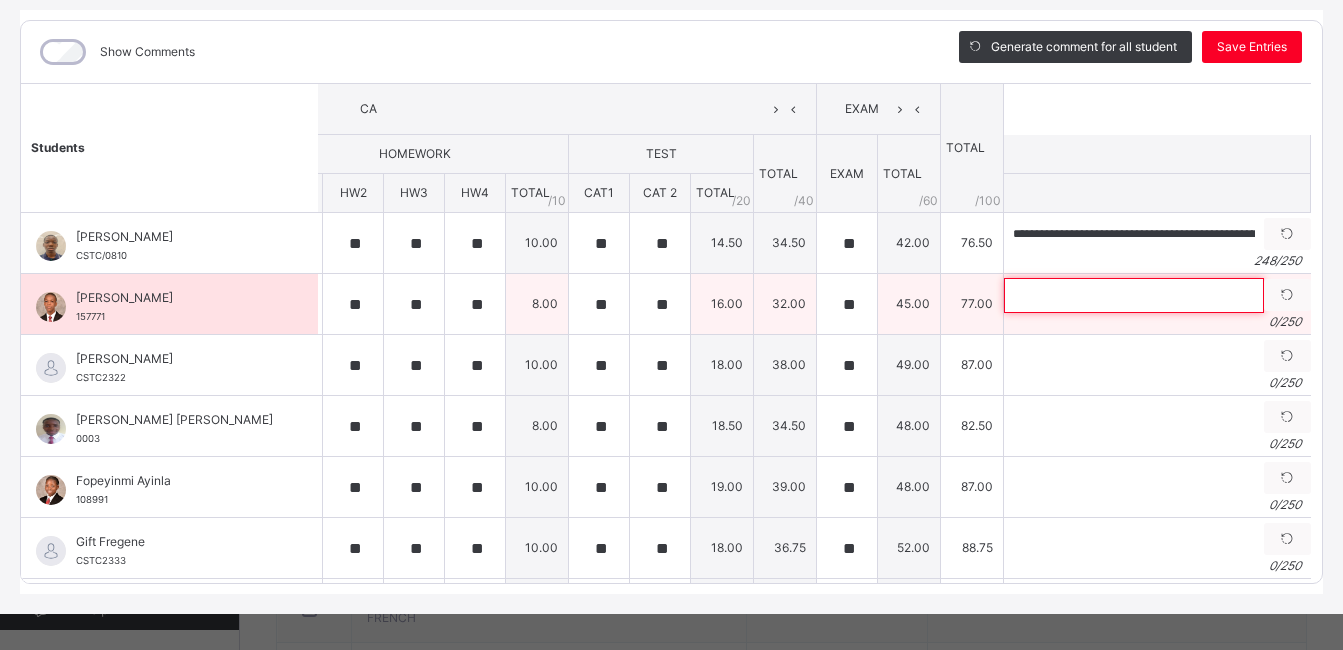 click at bounding box center [1134, 295] 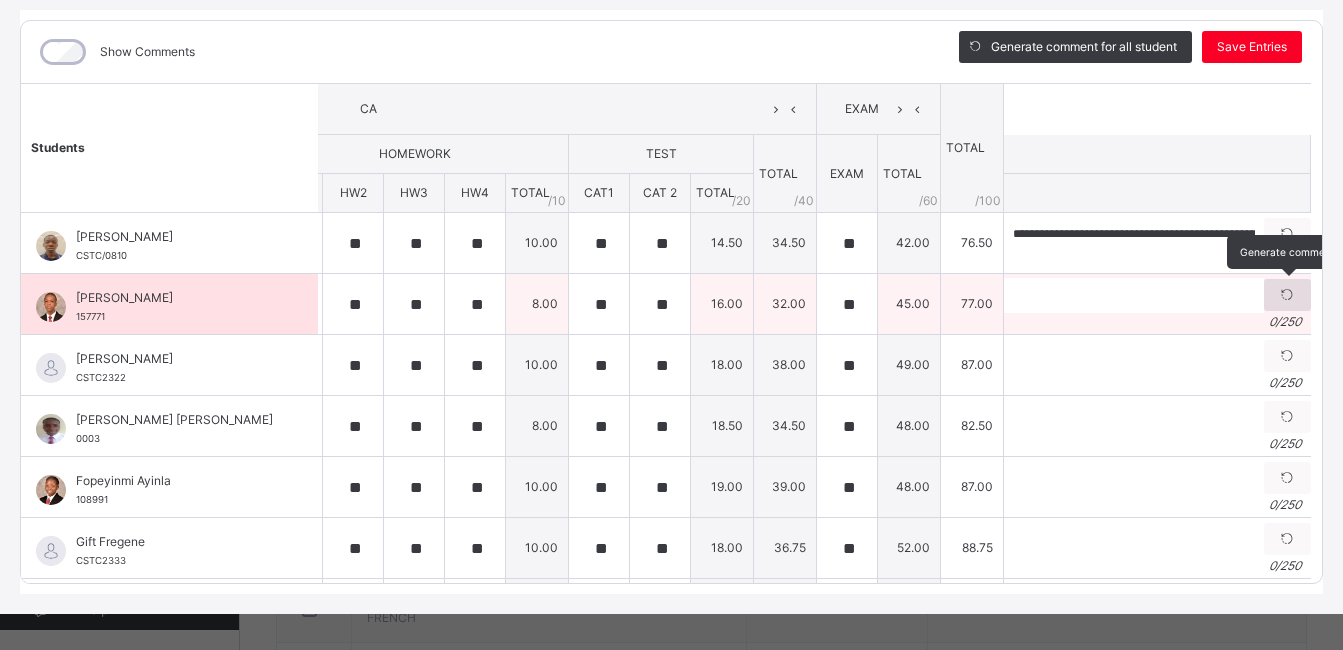 click at bounding box center (1287, 295) 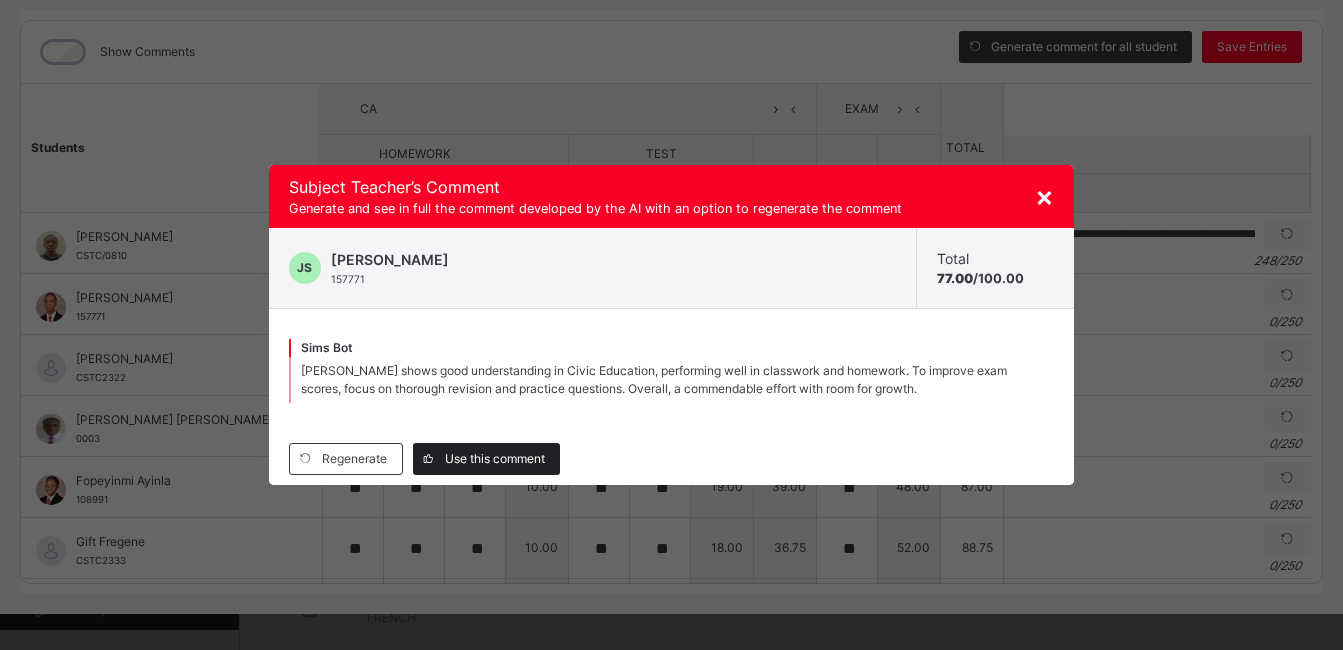 click on "Use this comment" at bounding box center [495, 459] 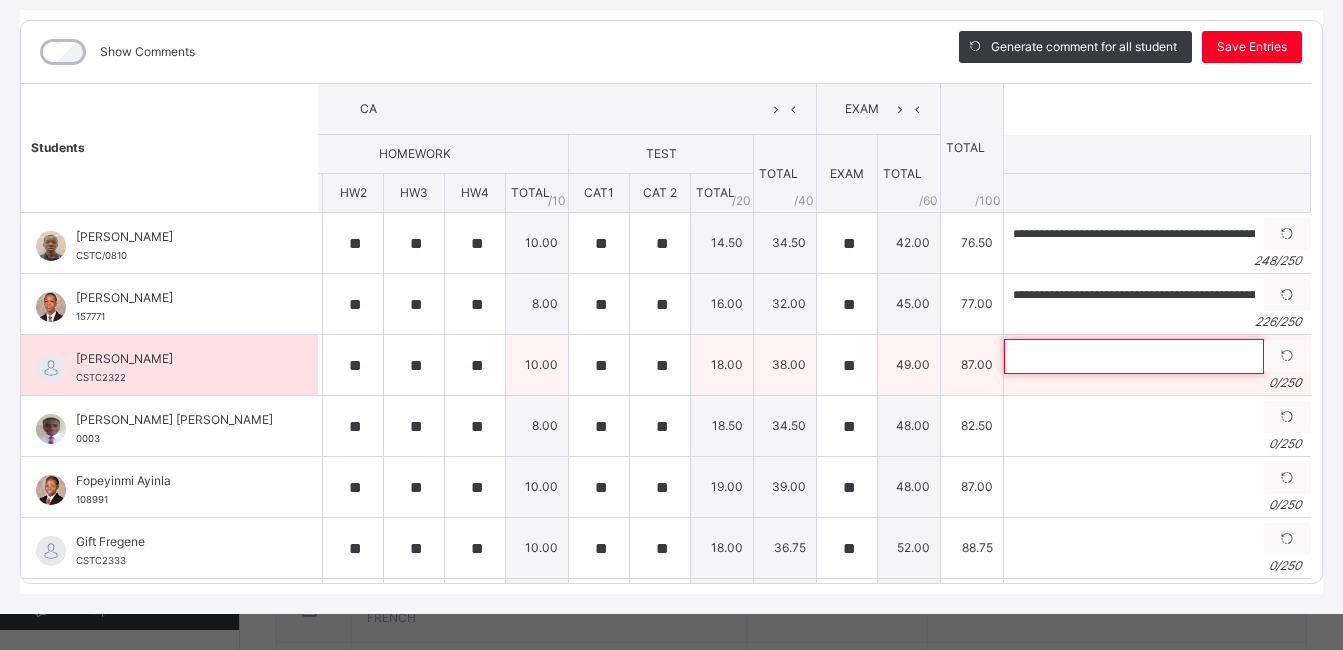 click at bounding box center (1134, 356) 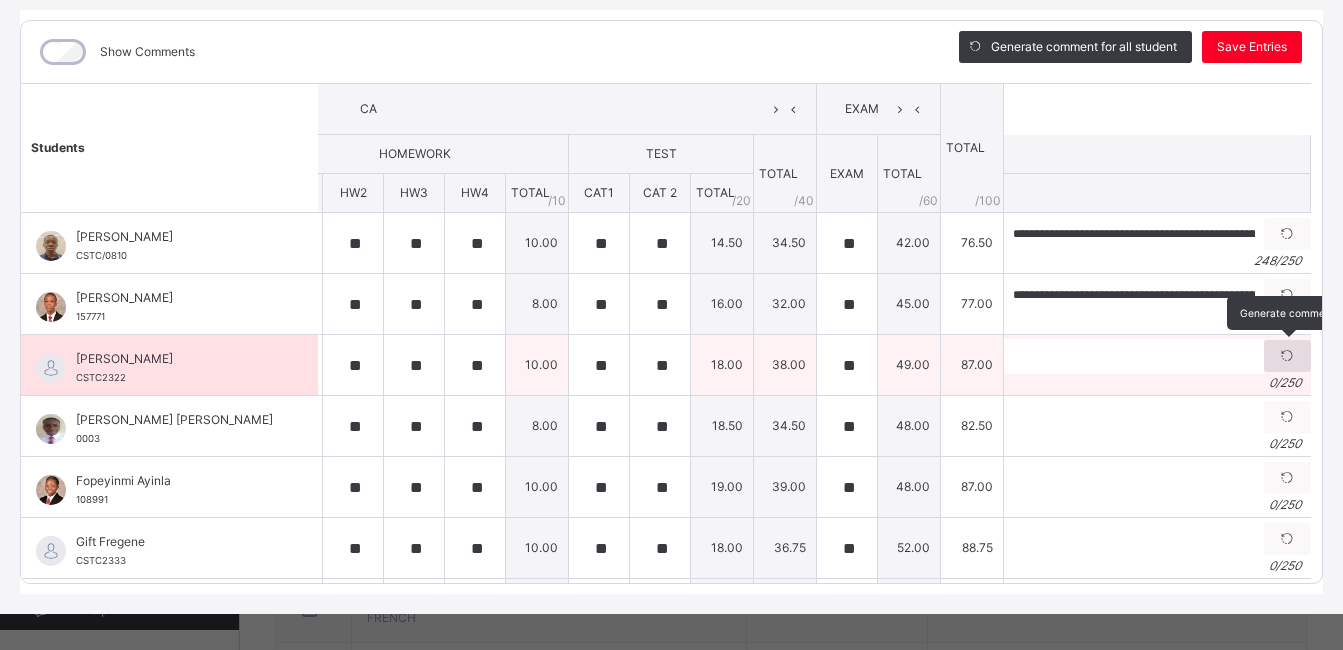 click at bounding box center (1287, 356) 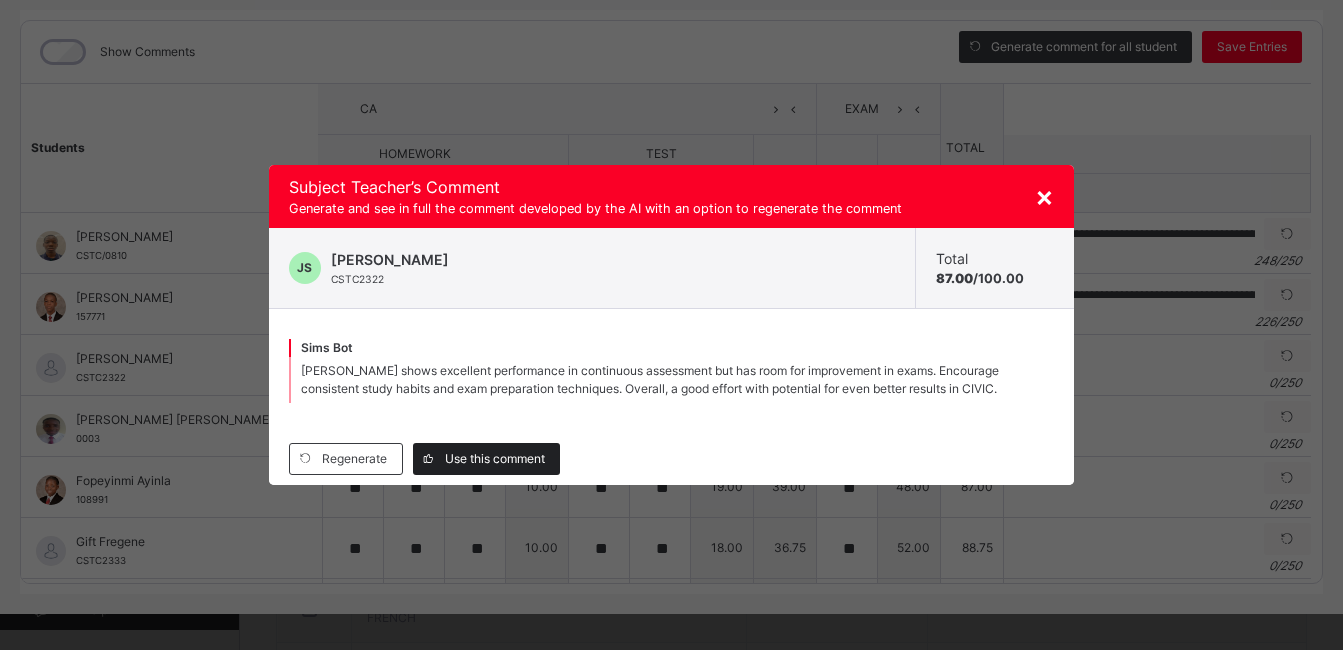 click on "Use this comment" at bounding box center (495, 459) 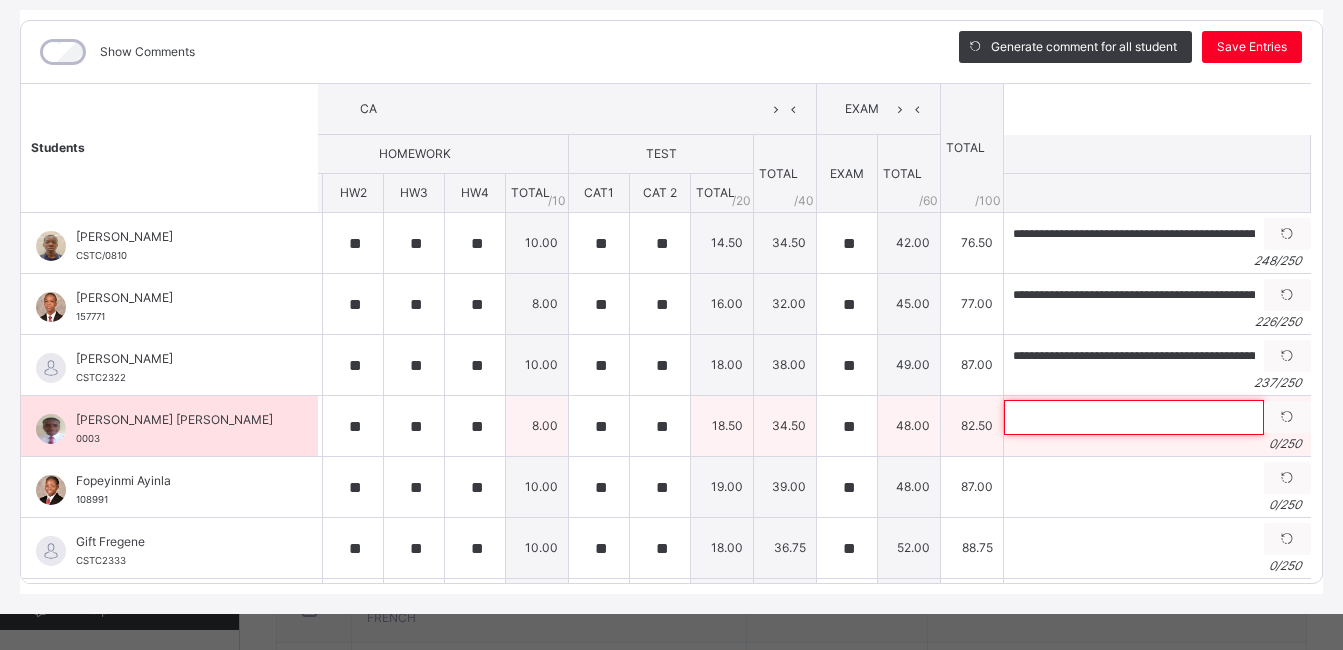 click at bounding box center (1134, 417) 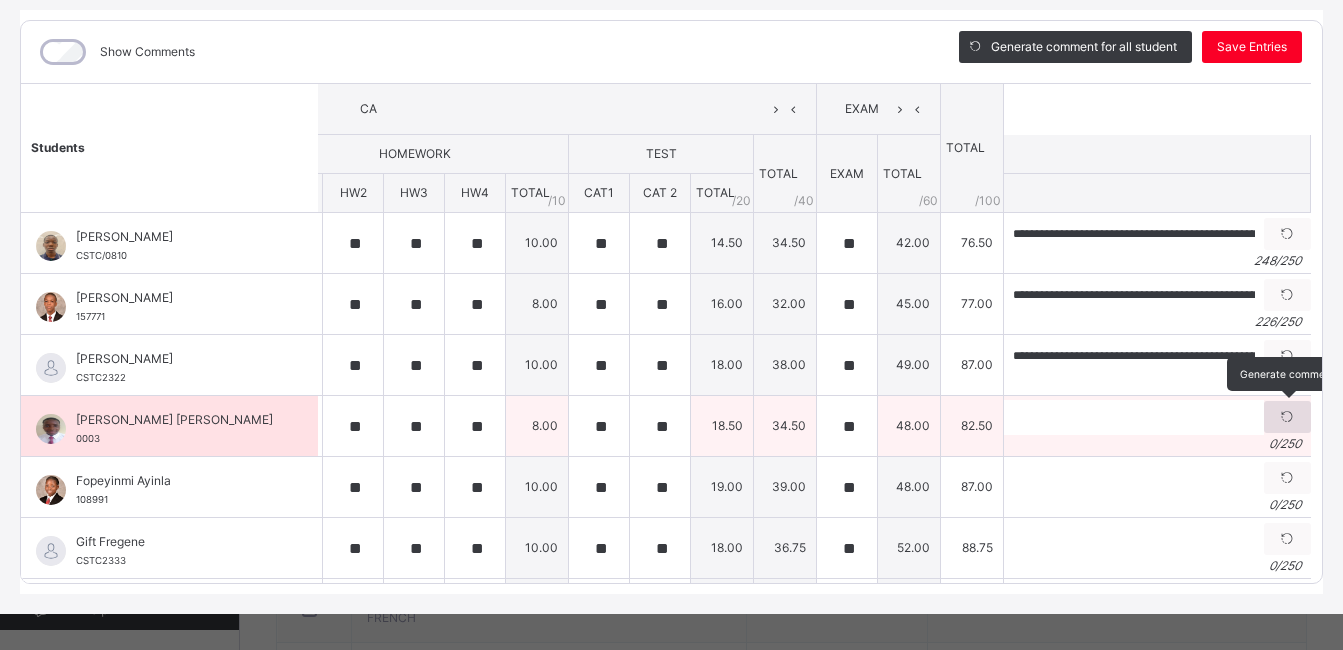 click at bounding box center [1287, 417] 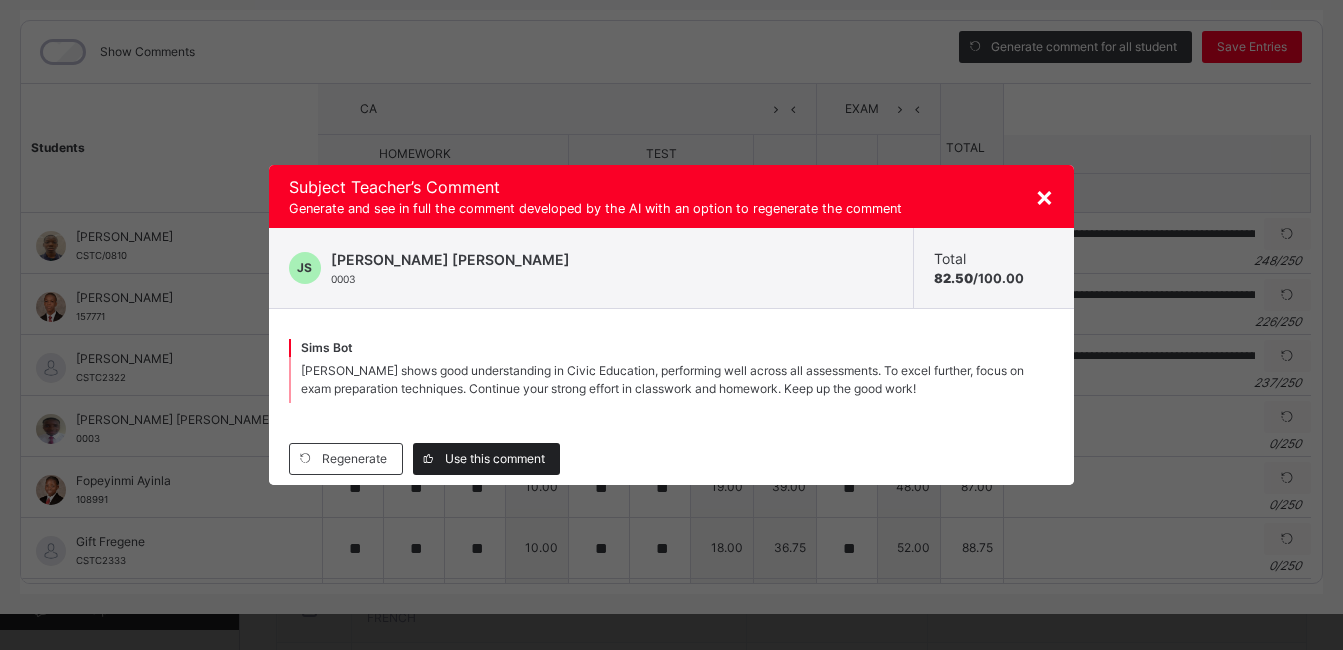 click on "Use this comment" at bounding box center (495, 459) 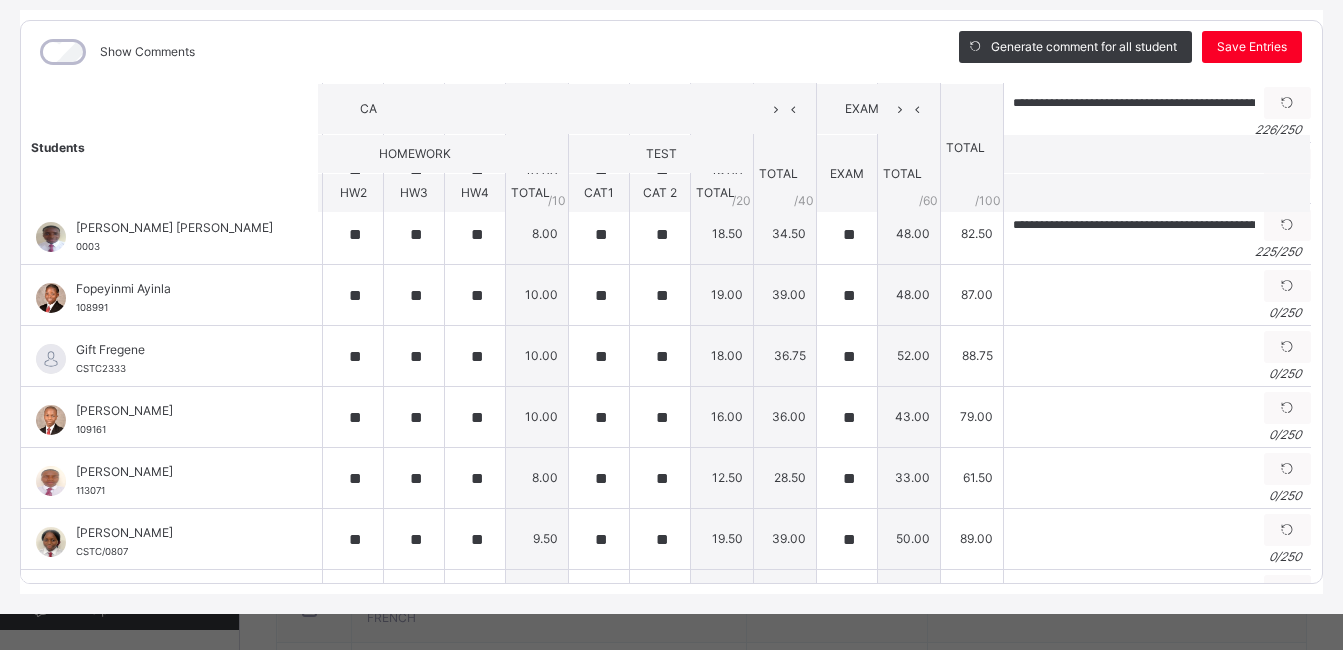 scroll, scrollTop: 199, scrollLeft: 364, axis: both 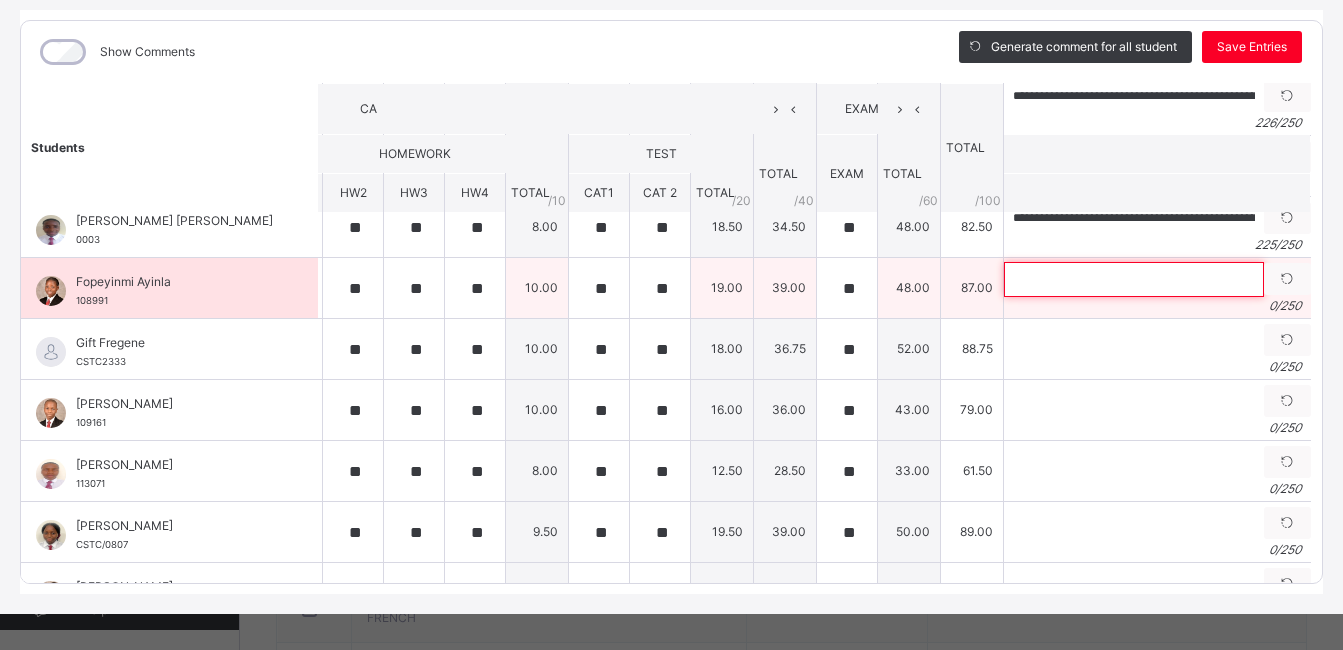 click at bounding box center (1134, 279) 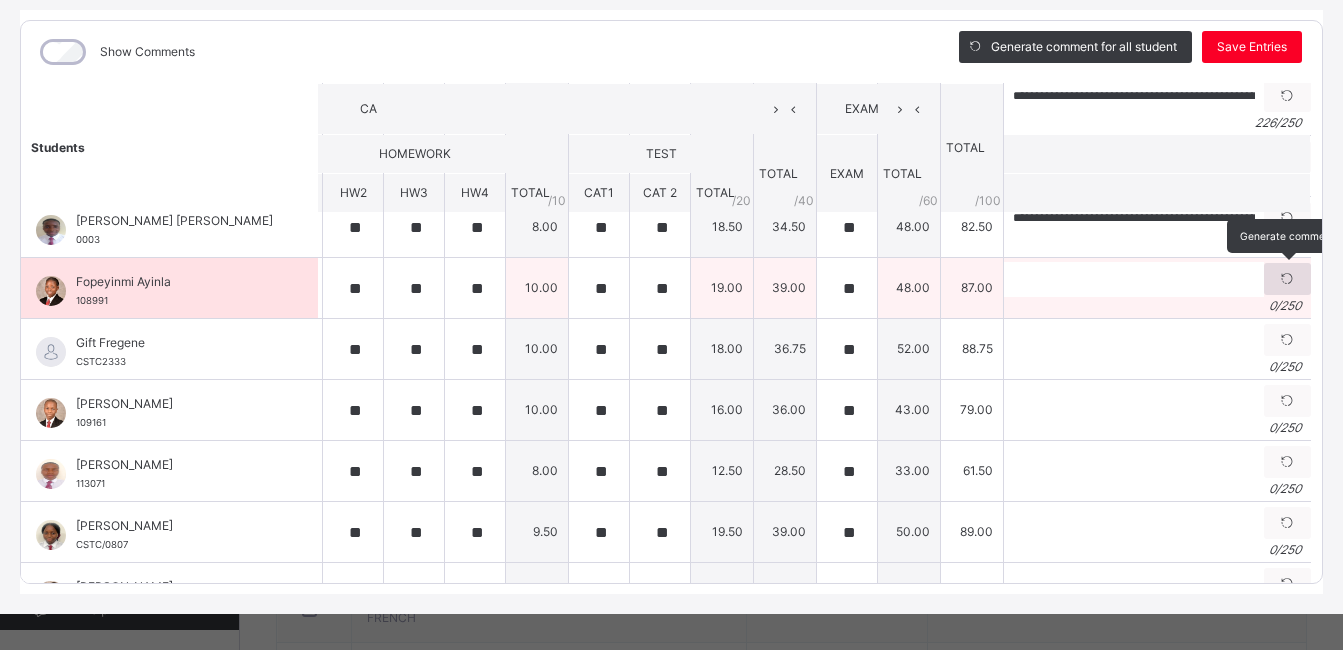 click at bounding box center [1287, 279] 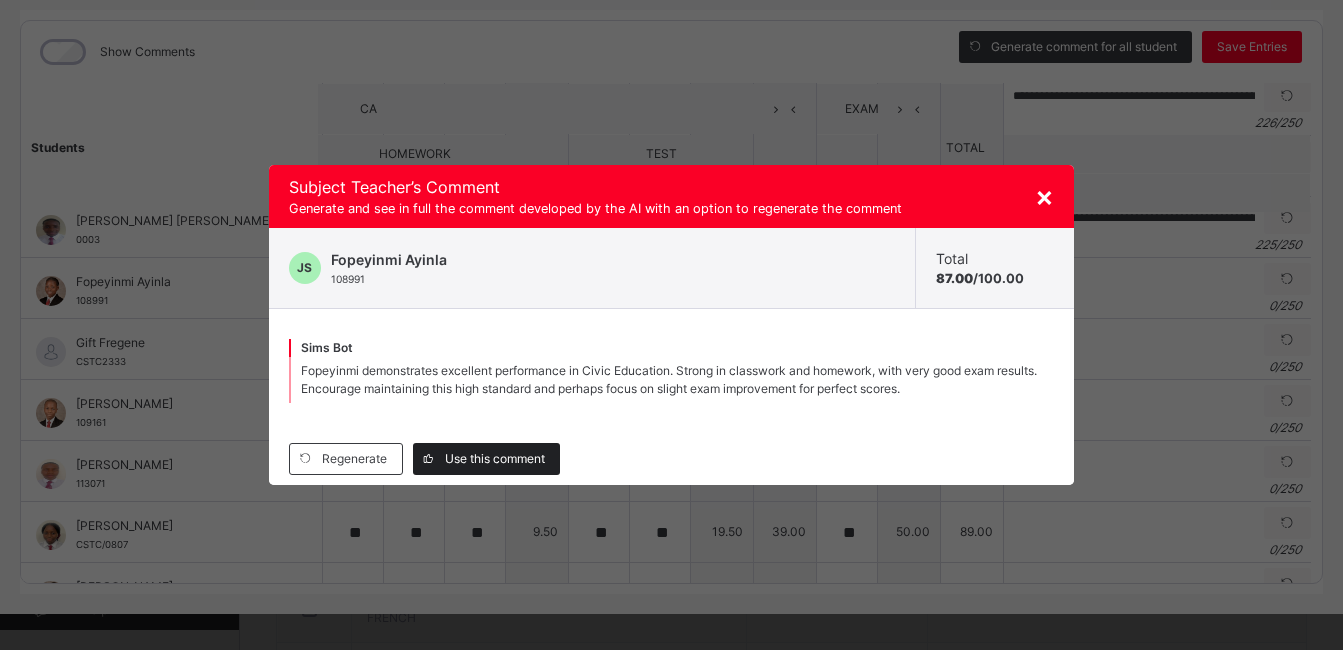 click on "Use this comment" at bounding box center [495, 459] 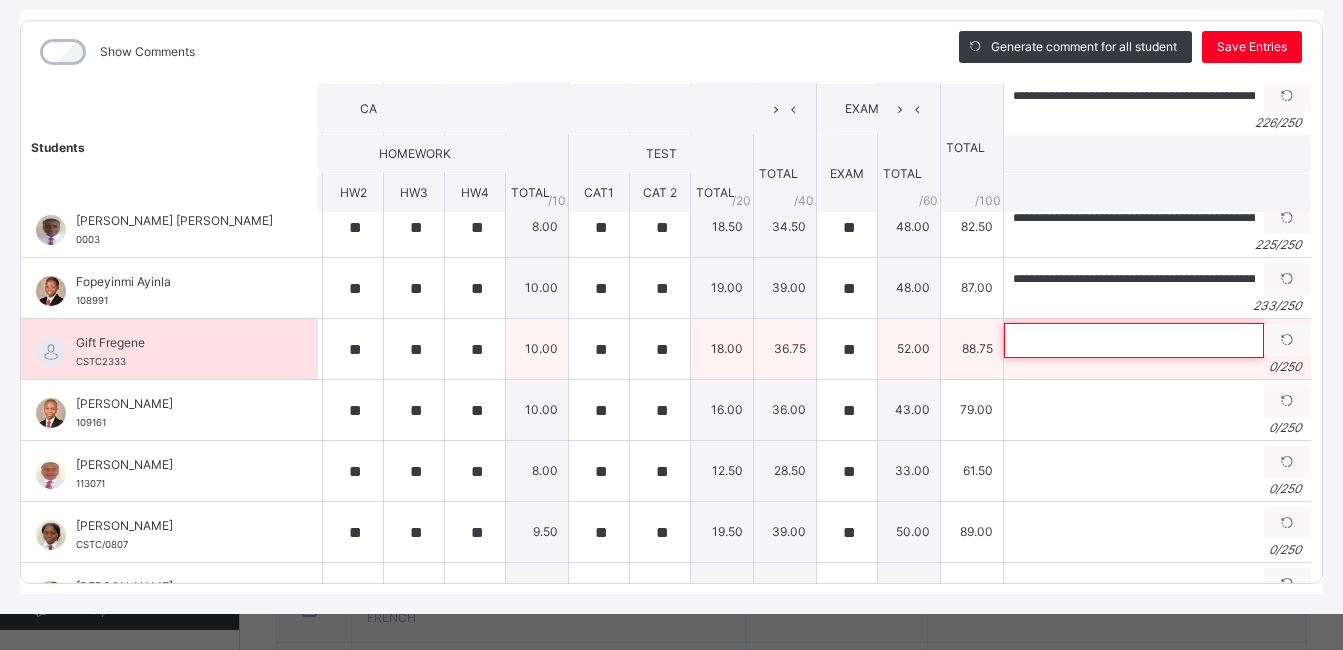 click at bounding box center (1134, 340) 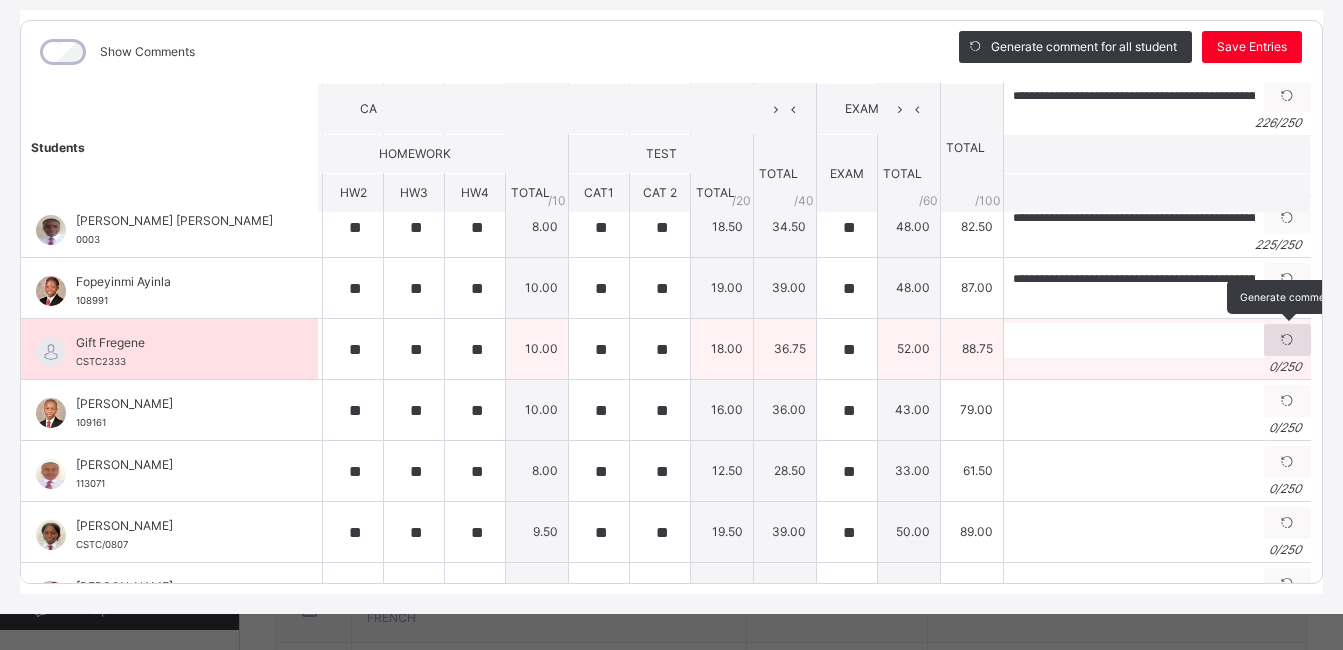 click at bounding box center [1287, 340] 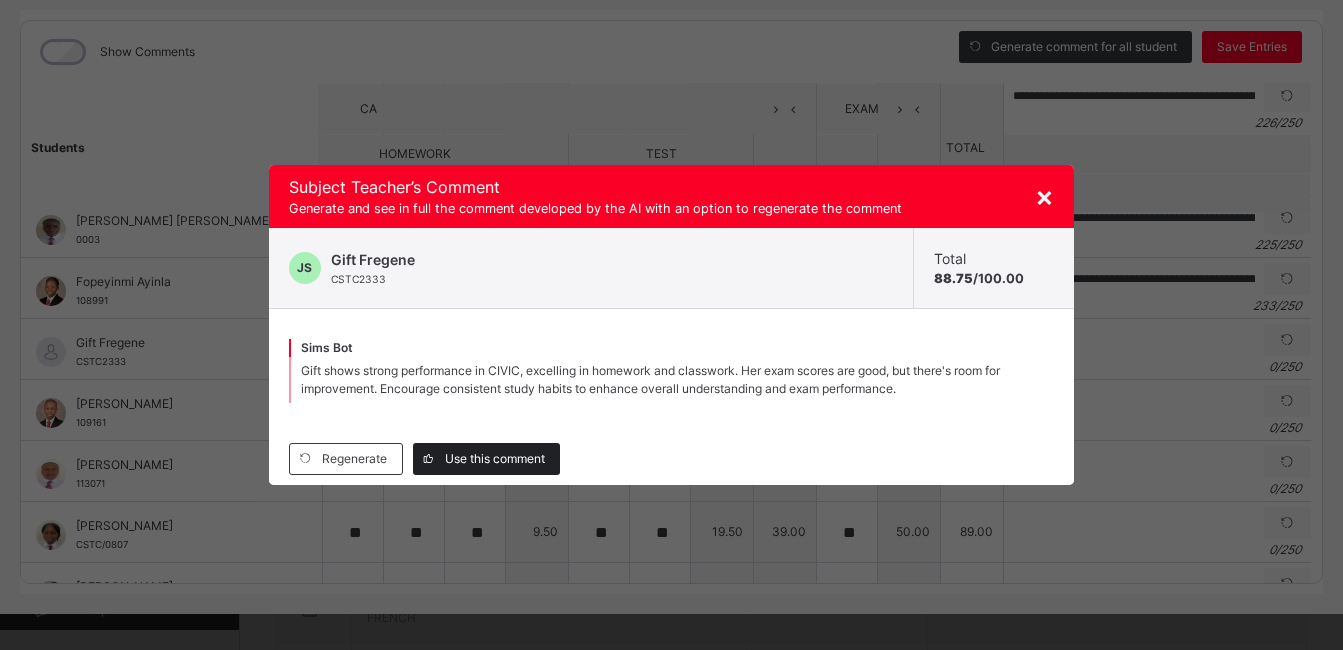 click on "Use this comment" at bounding box center (495, 459) 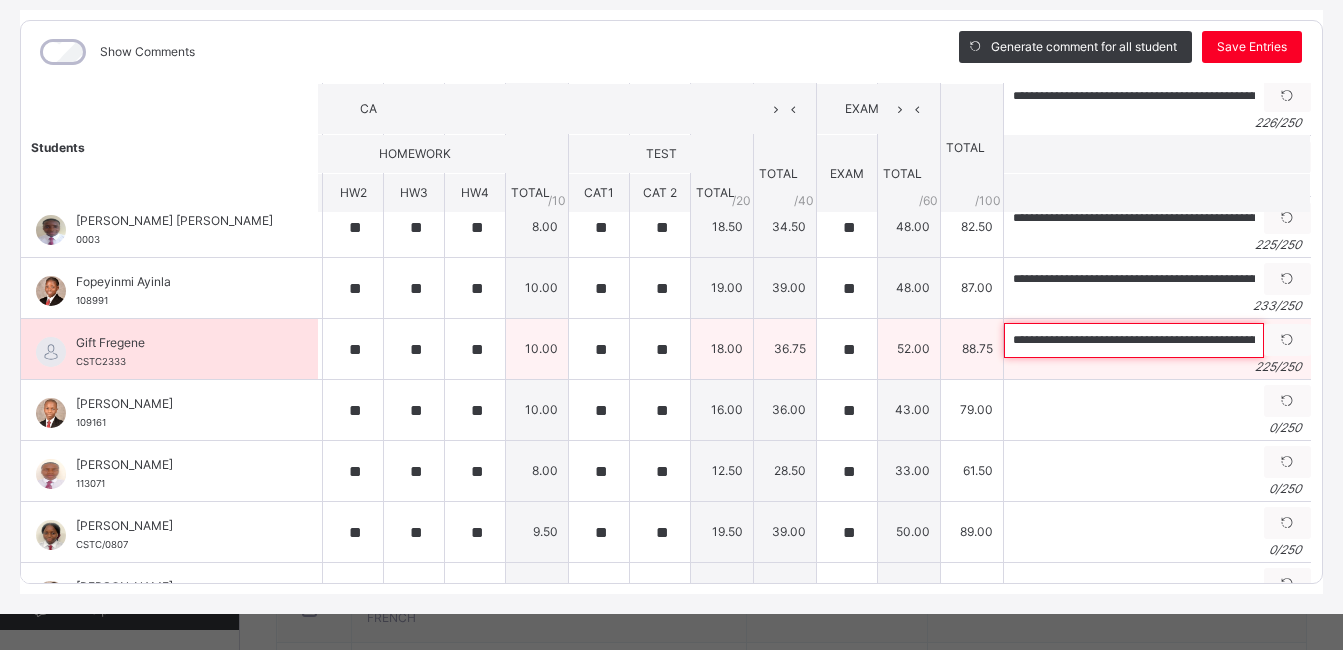 click on "**********" at bounding box center (1134, 340) 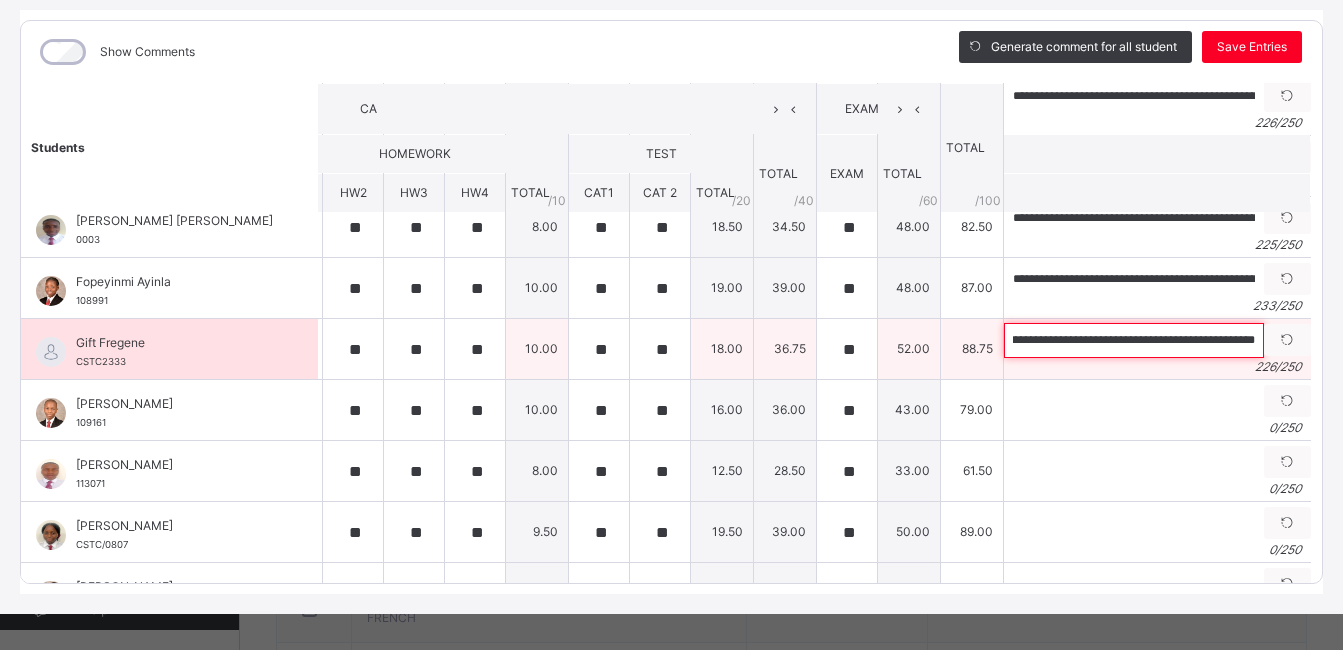 scroll, scrollTop: 0, scrollLeft: 886, axis: horizontal 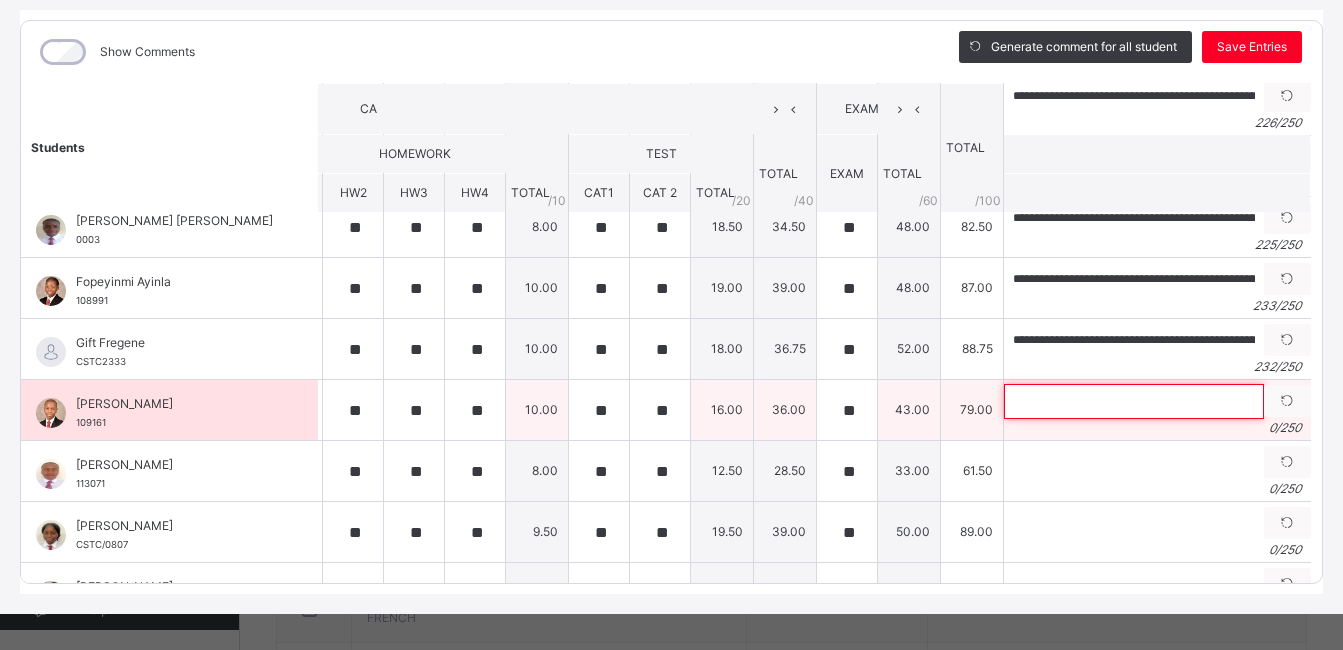 click at bounding box center [1134, 401] 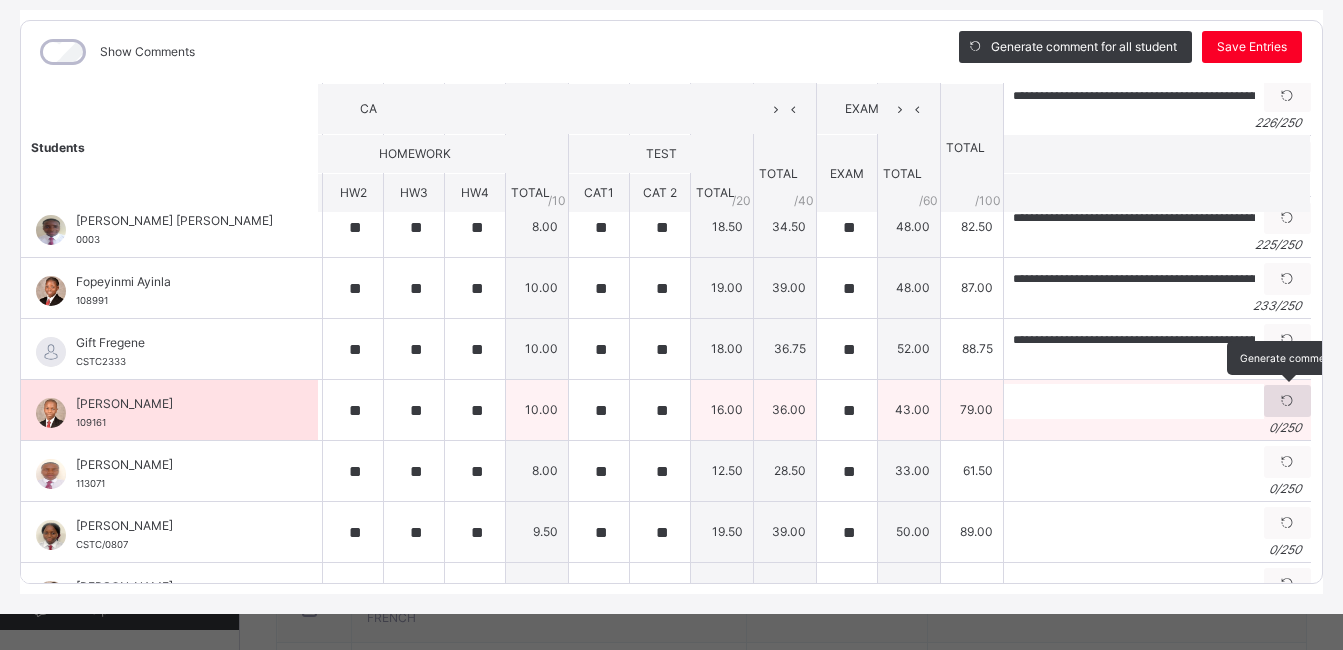 click at bounding box center (1287, 401) 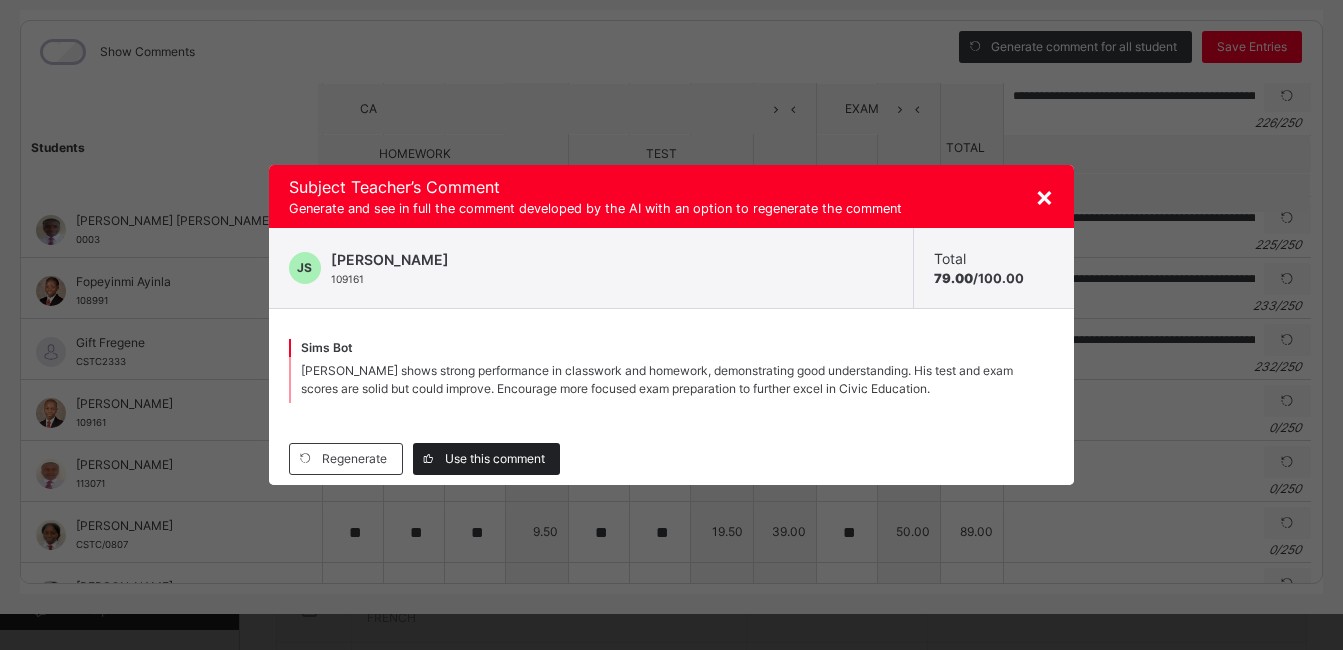 click on "Use this comment" at bounding box center [495, 459] 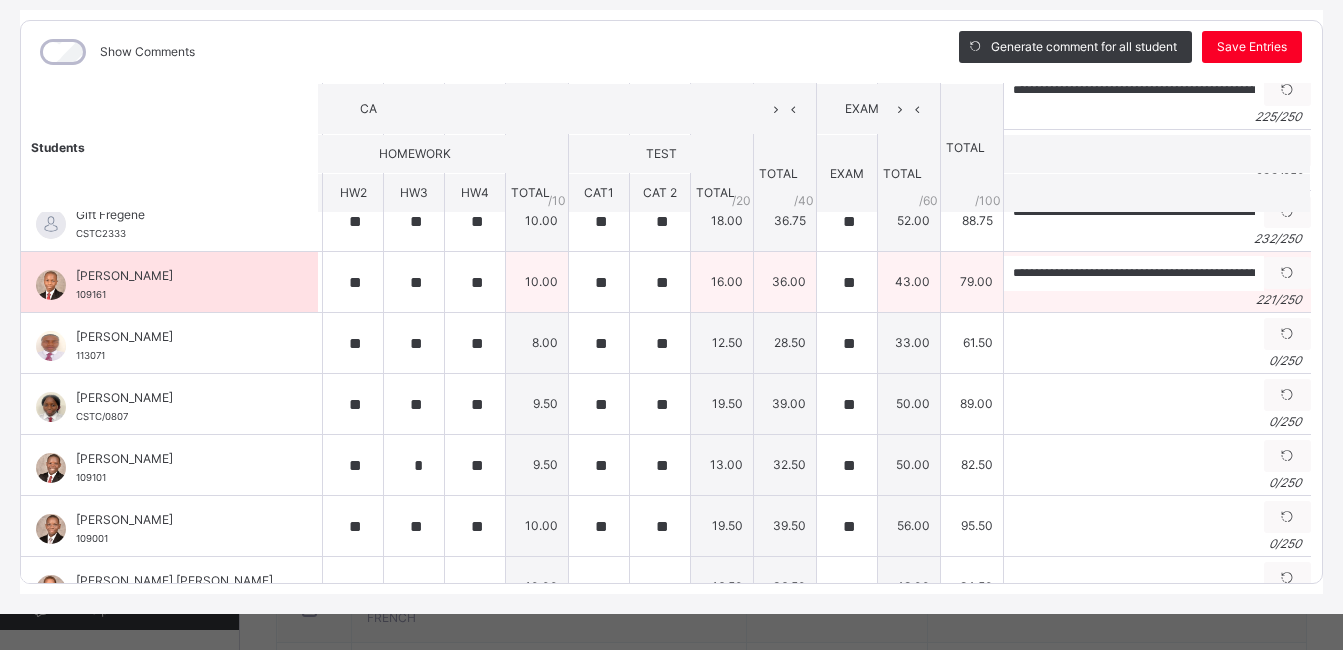 scroll, scrollTop: 328, scrollLeft: 364, axis: both 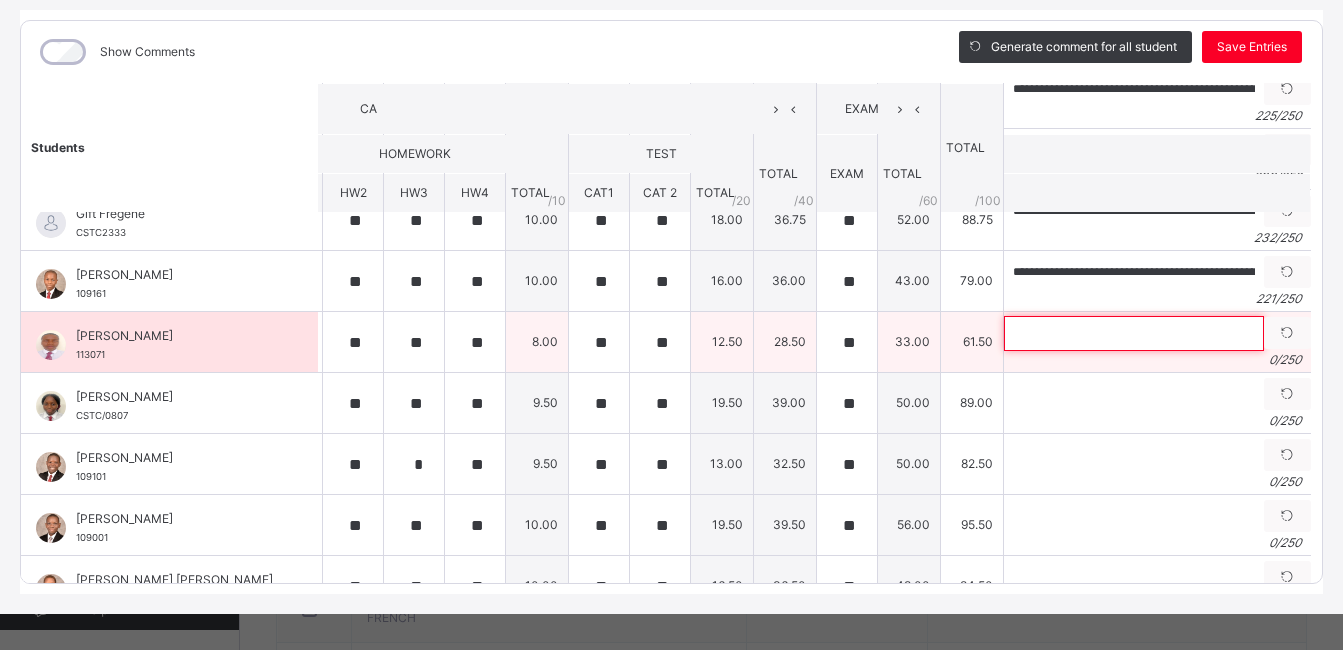 click at bounding box center (1134, 333) 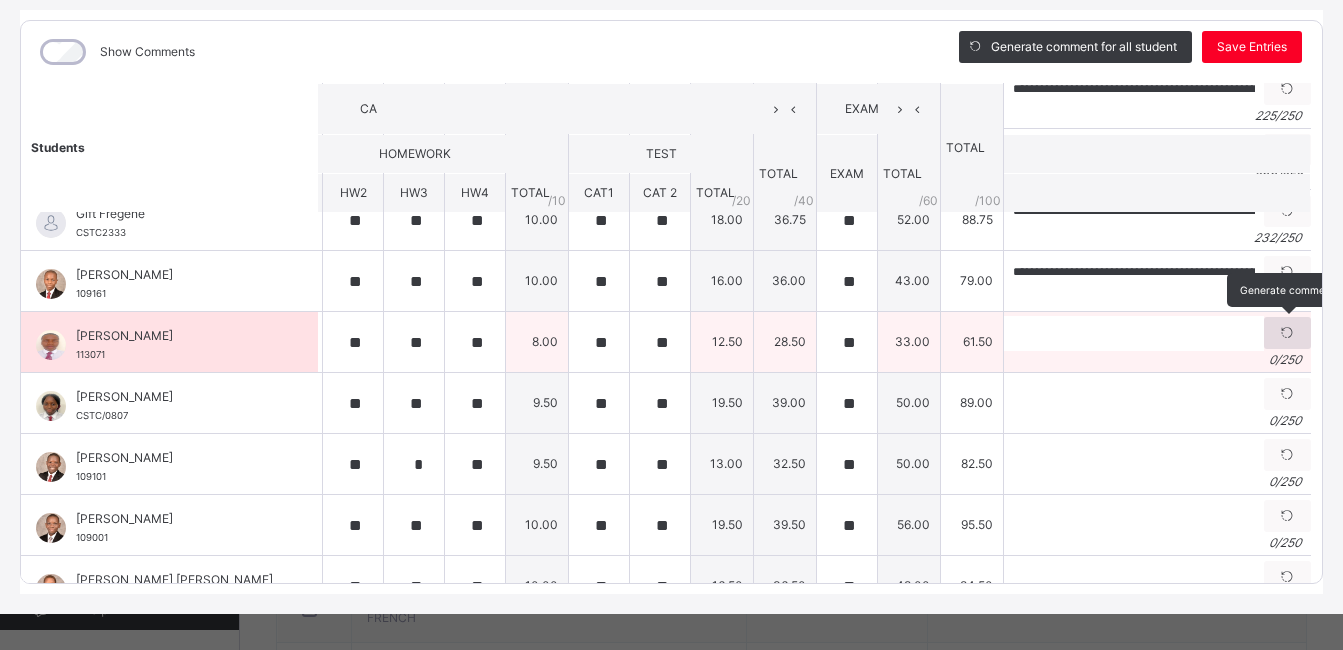click at bounding box center [1287, 333] 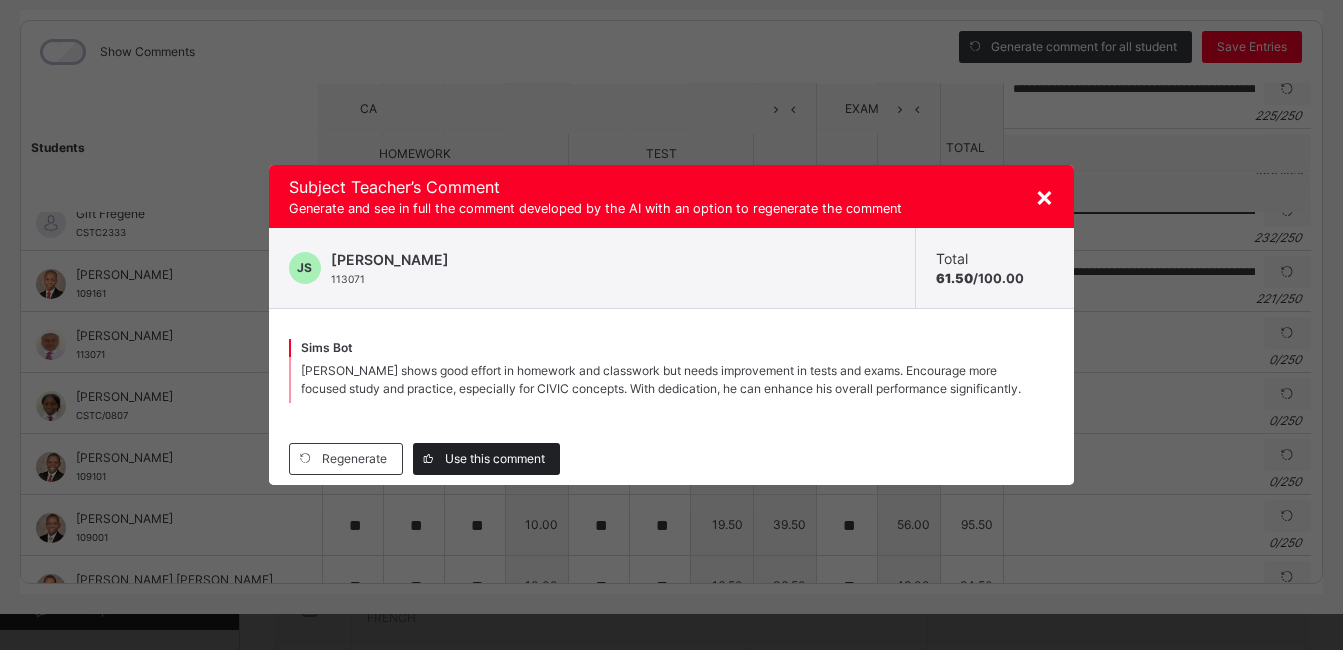 click on "Use this comment" at bounding box center (495, 459) 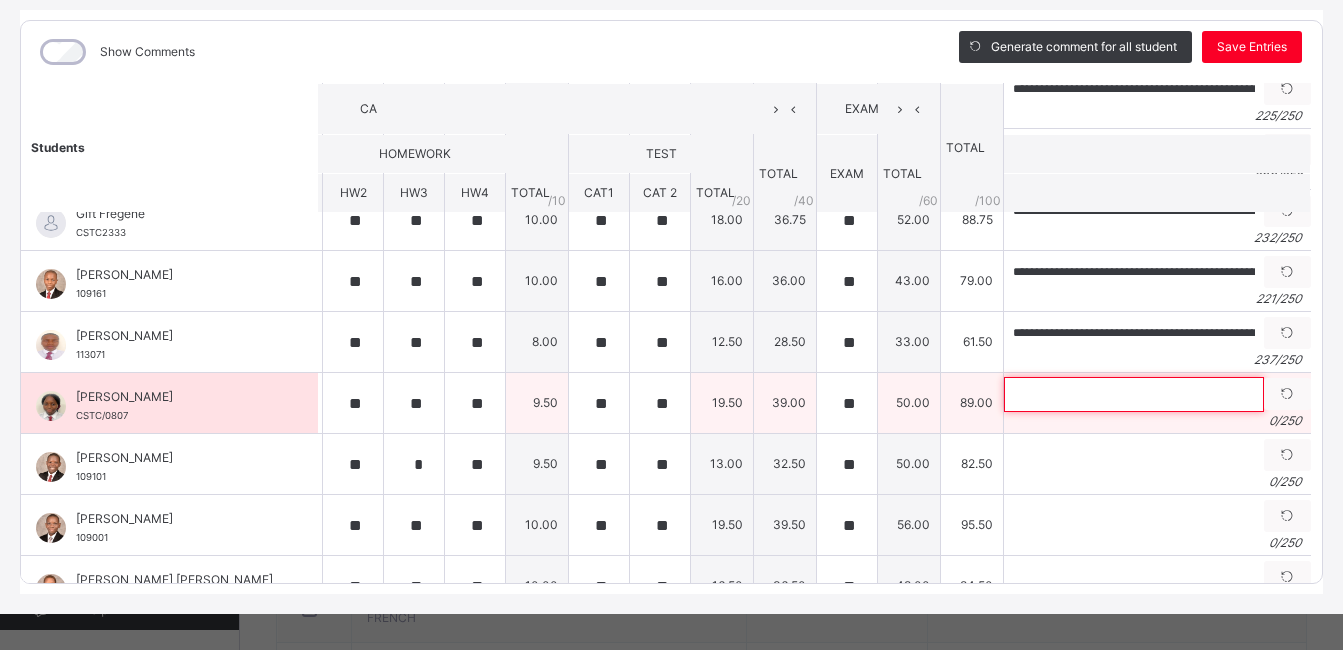 click at bounding box center (1134, 394) 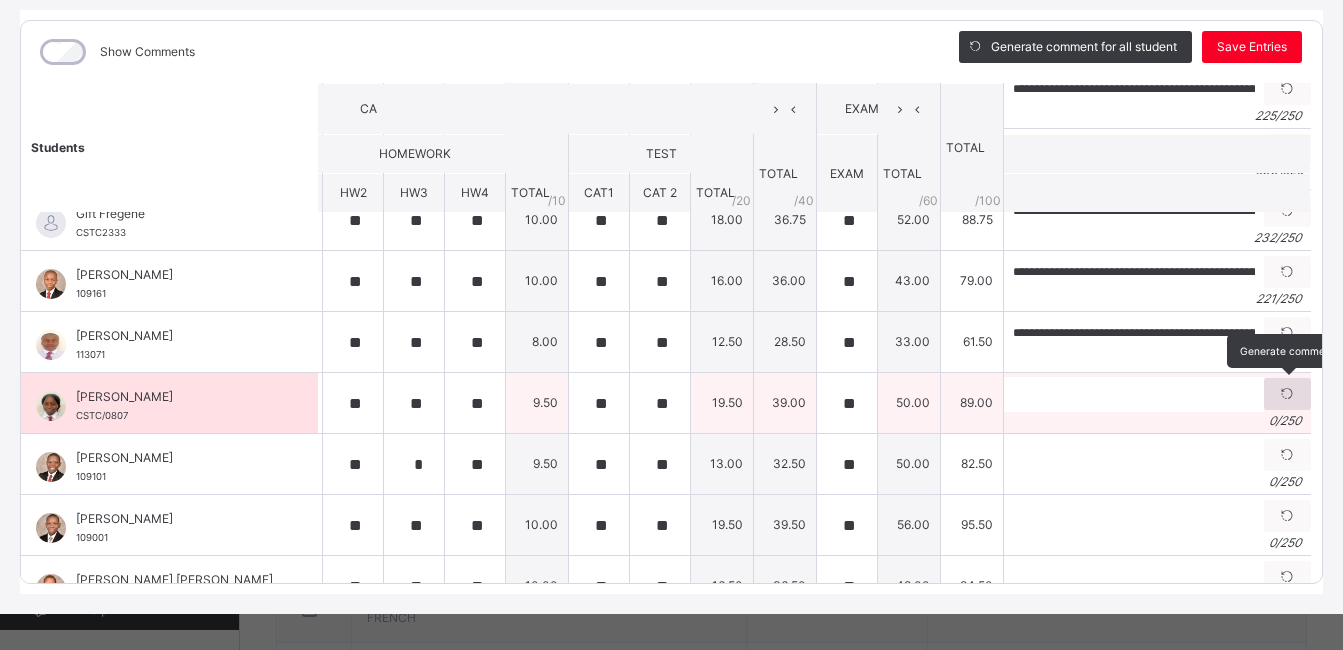 click at bounding box center (1287, 394) 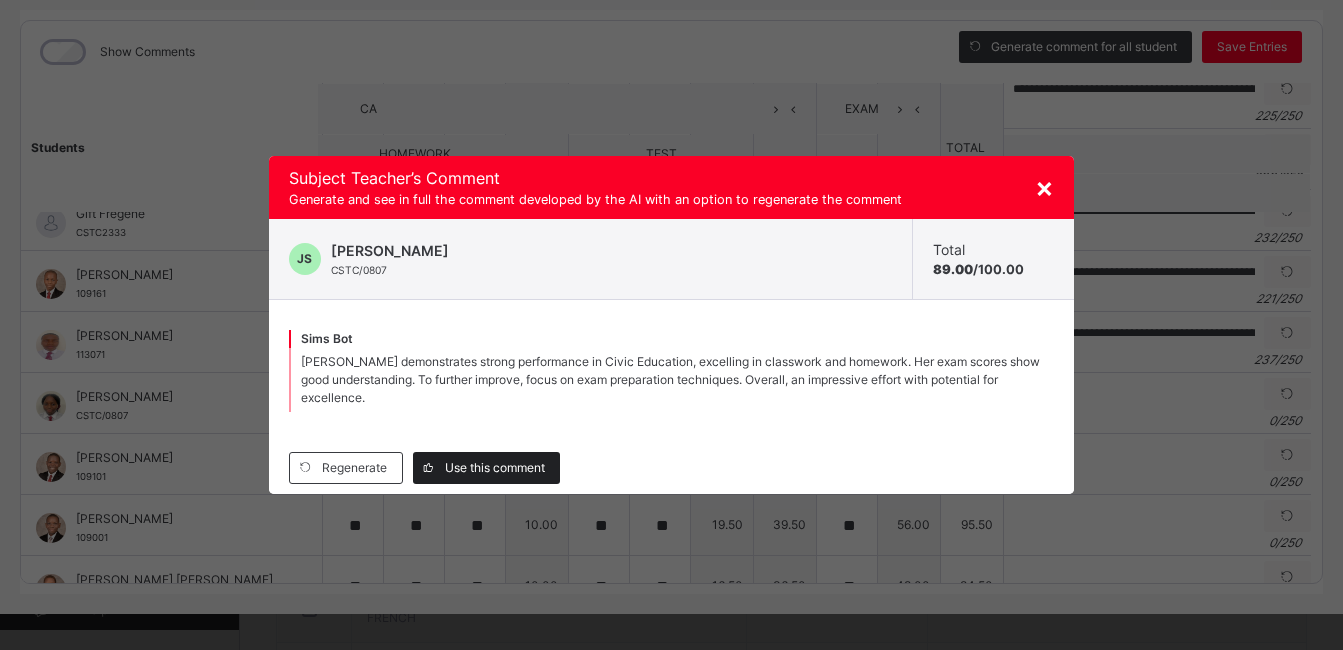 click on "Use this comment" at bounding box center [495, 468] 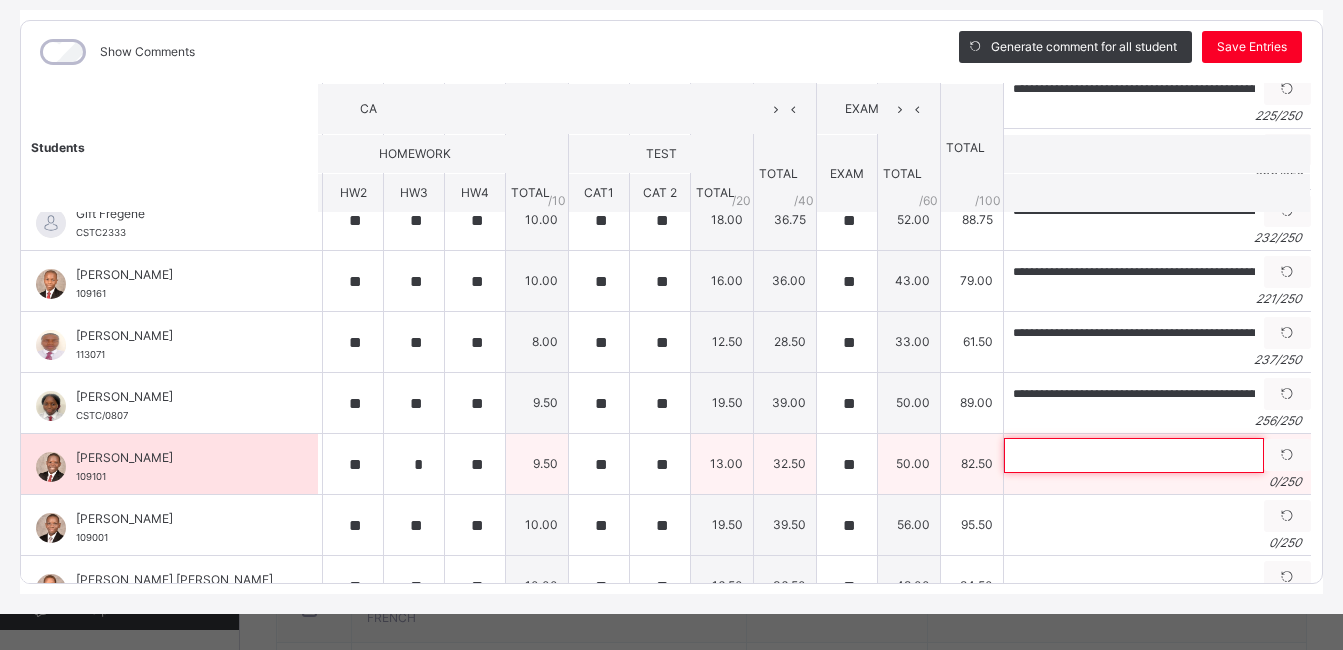 click at bounding box center [1134, 455] 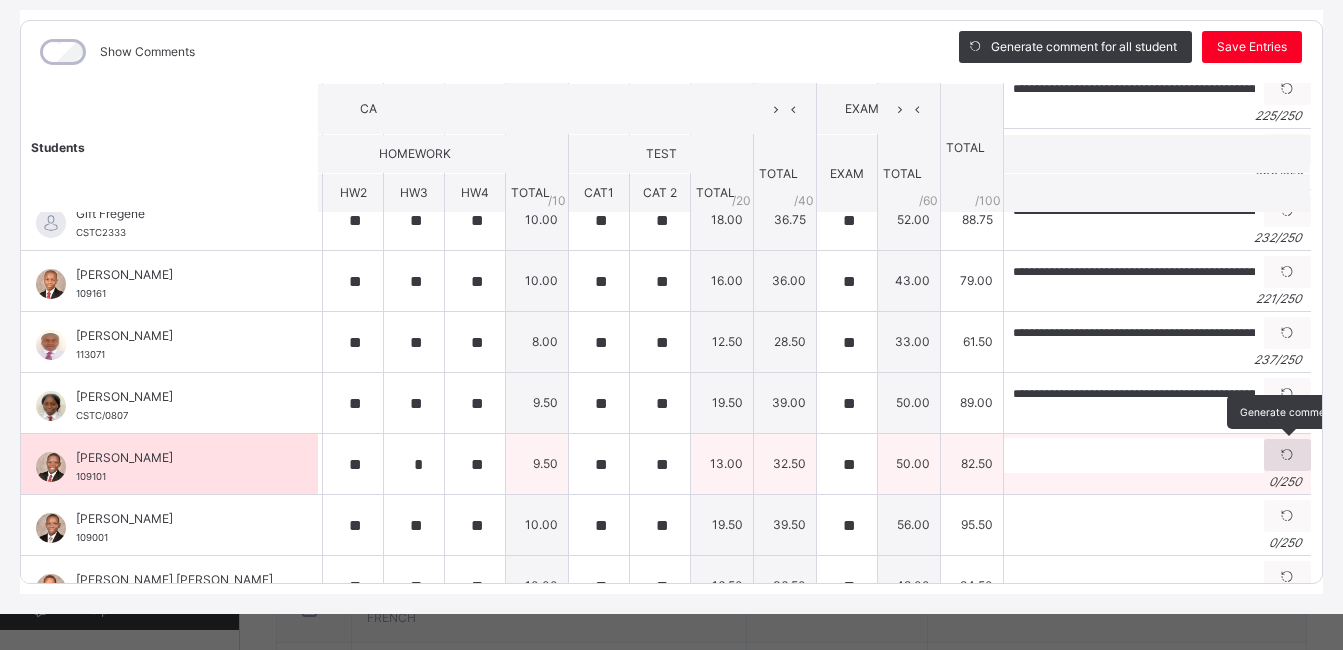 click at bounding box center (1287, 455) 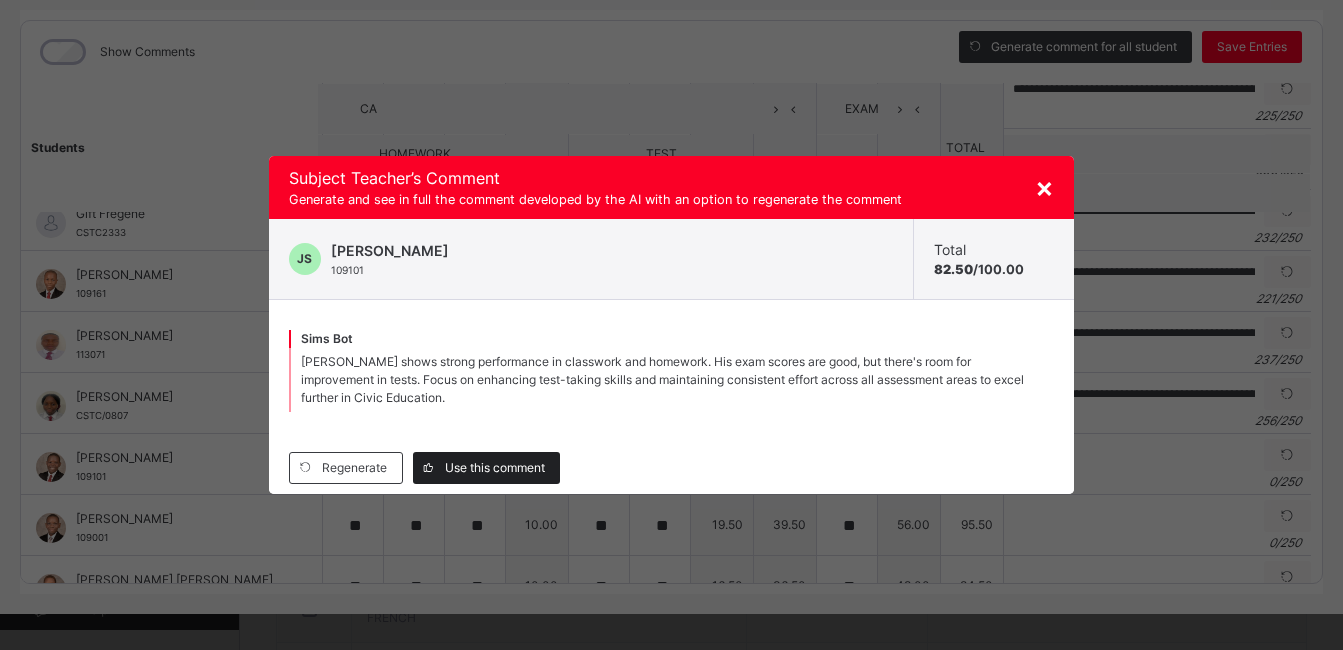 click on "Use this comment" at bounding box center [495, 468] 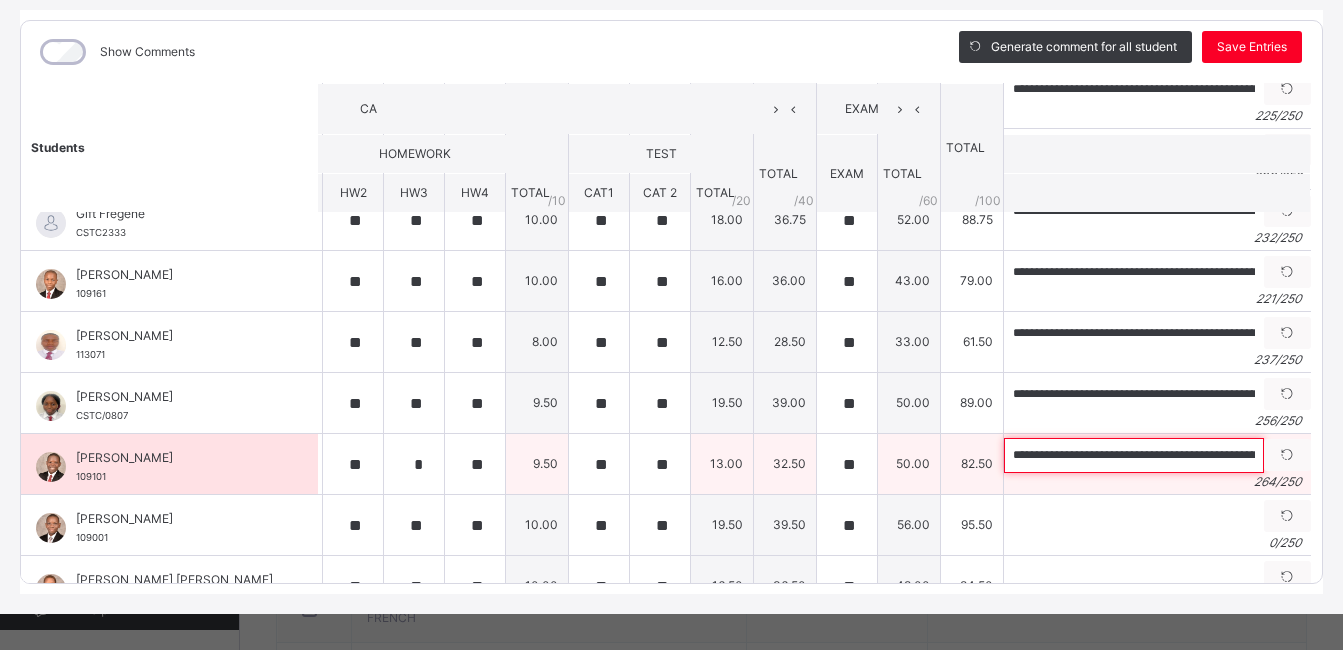 click on "**********" at bounding box center [1134, 455] 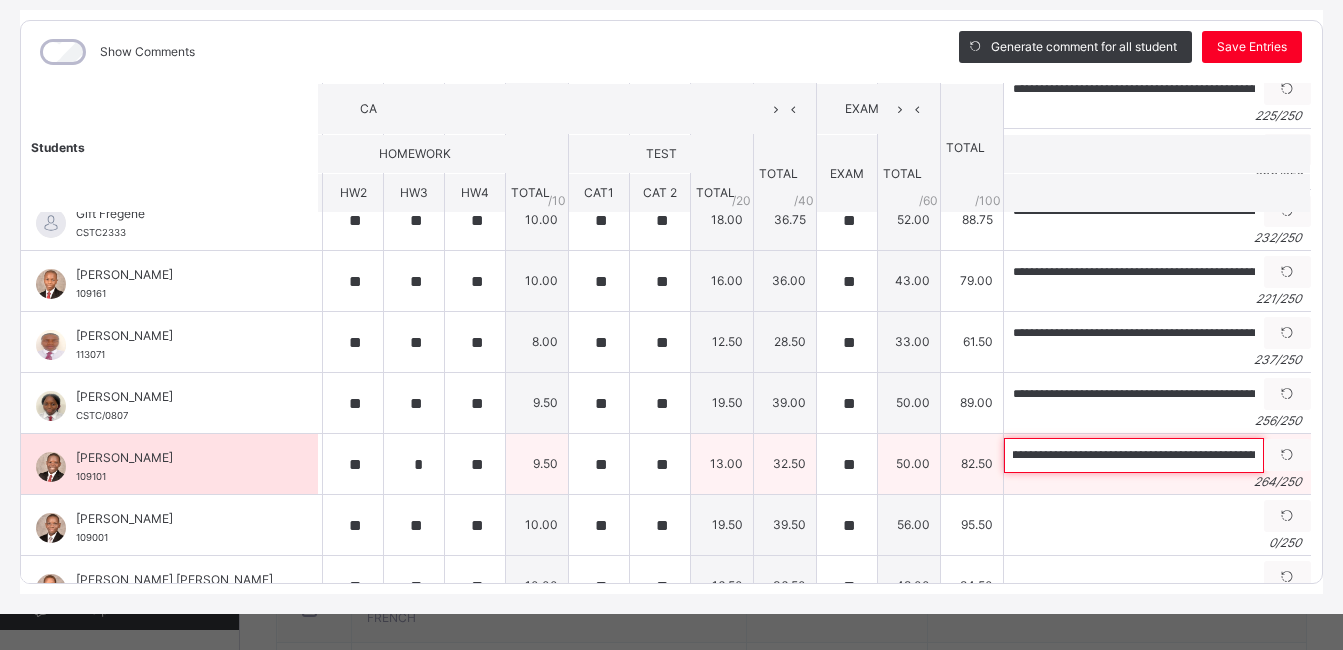 scroll, scrollTop: 0, scrollLeft: 499, axis: horizontal 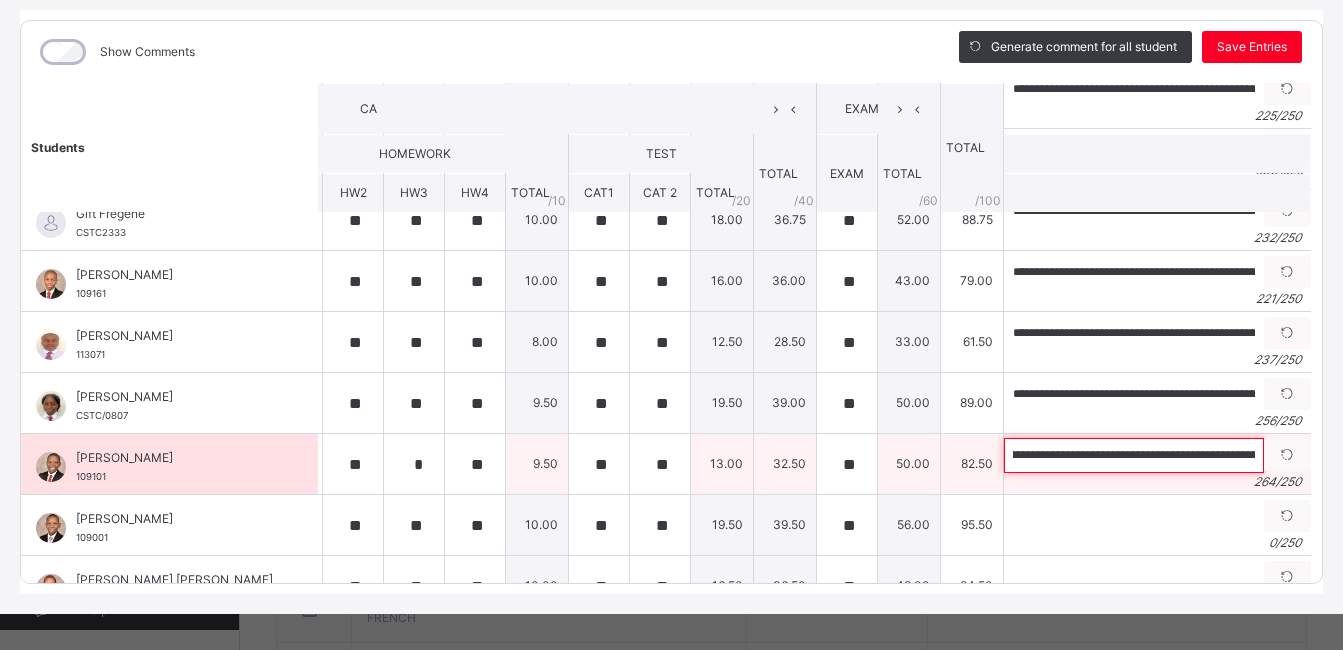 click on "**********" at bounding box center [1134, 455] 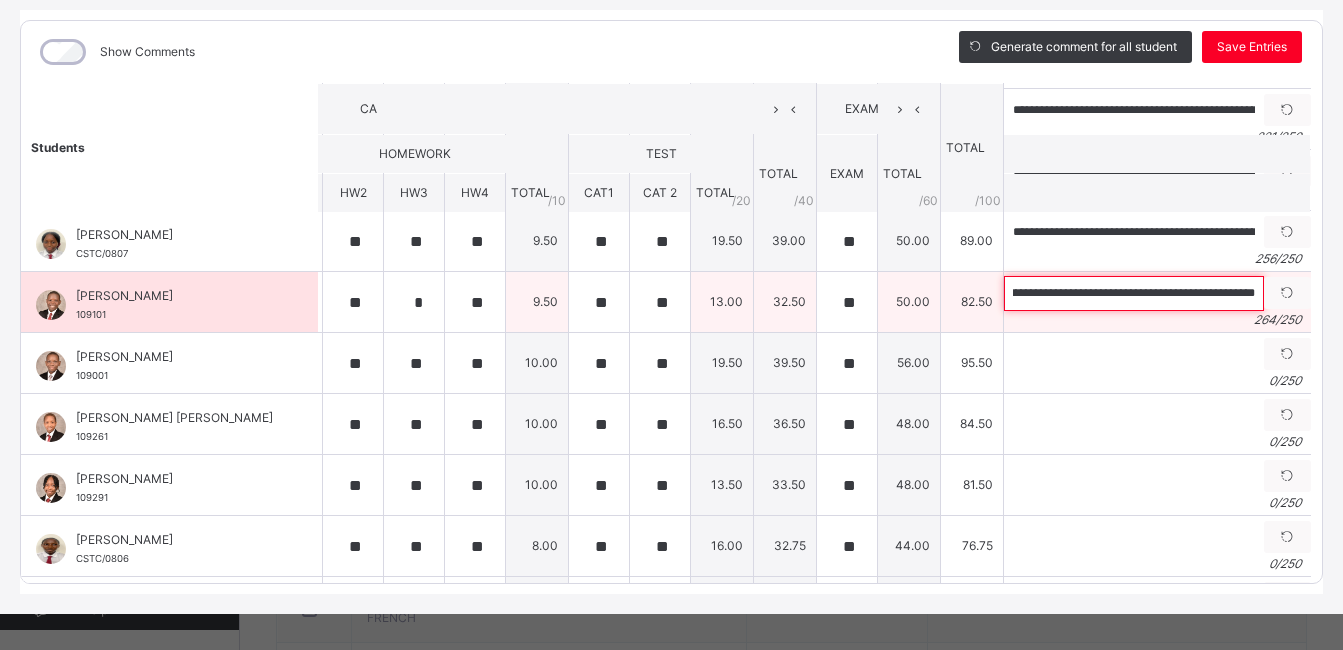 scroll, scrollTop: 491, scrollLeft: 364, axis: both 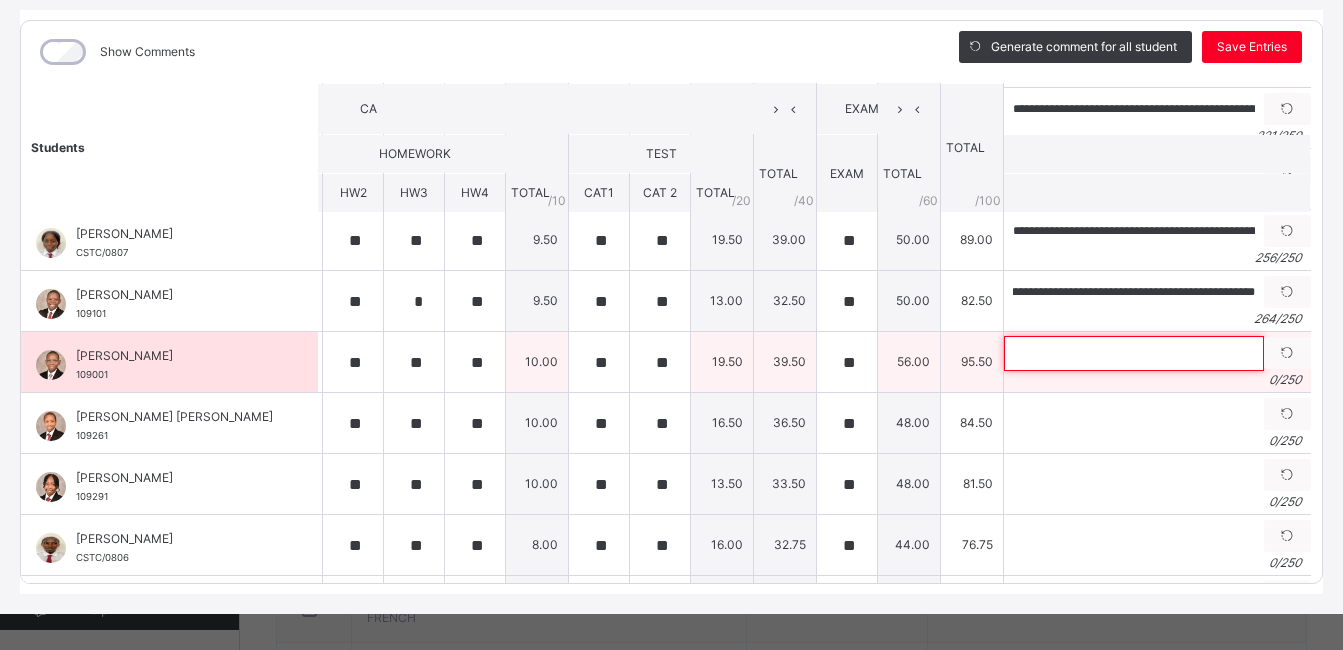 click at bounding box center [1134, 353] 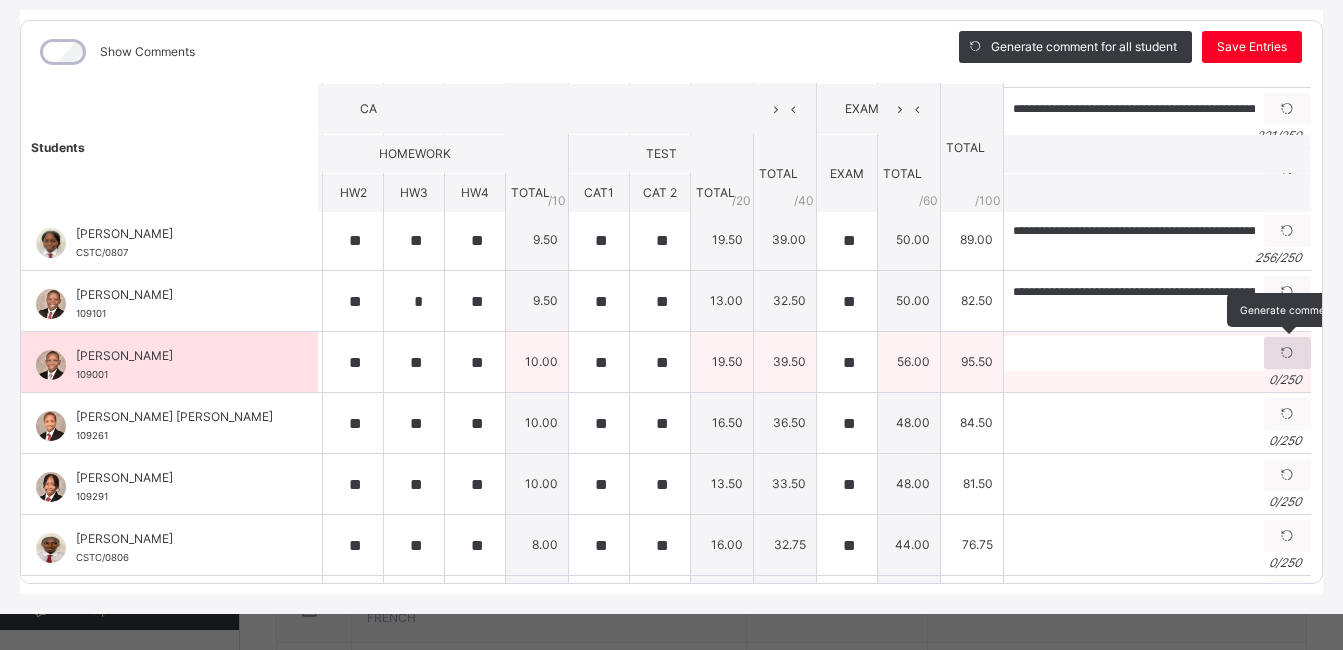 click at bounding box center (1287, 353) 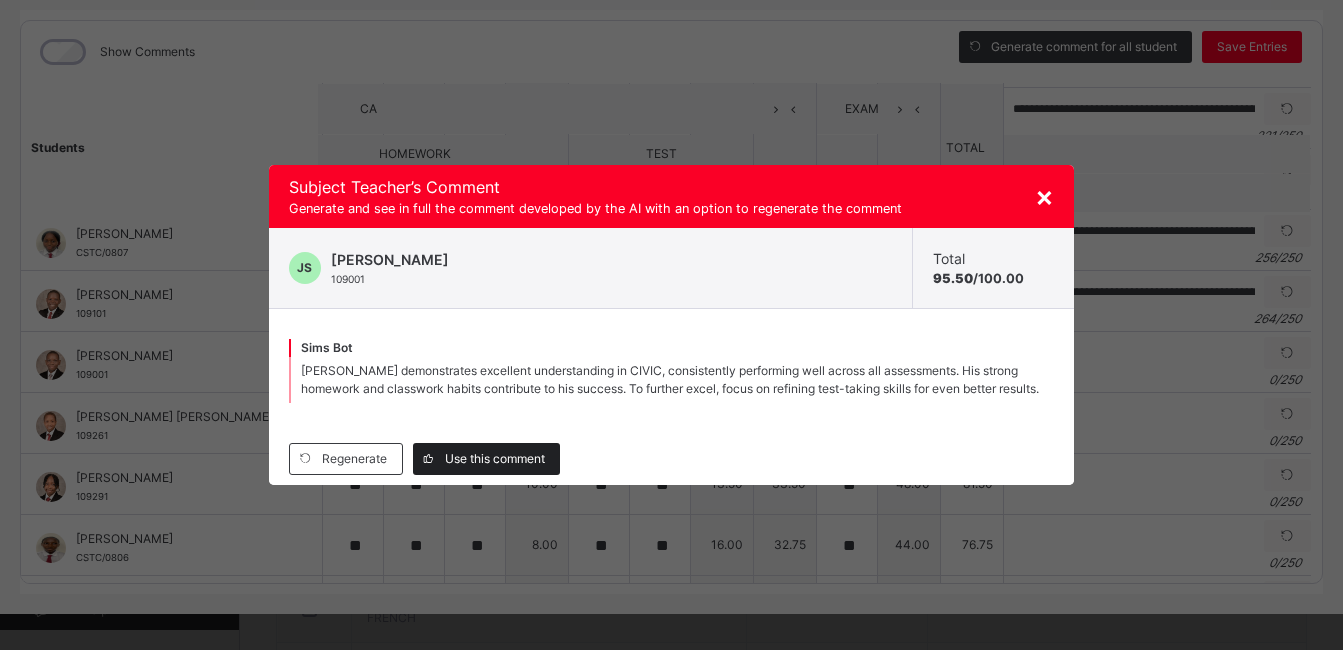 click on "Use this comment" at bounding box center (495, 459) 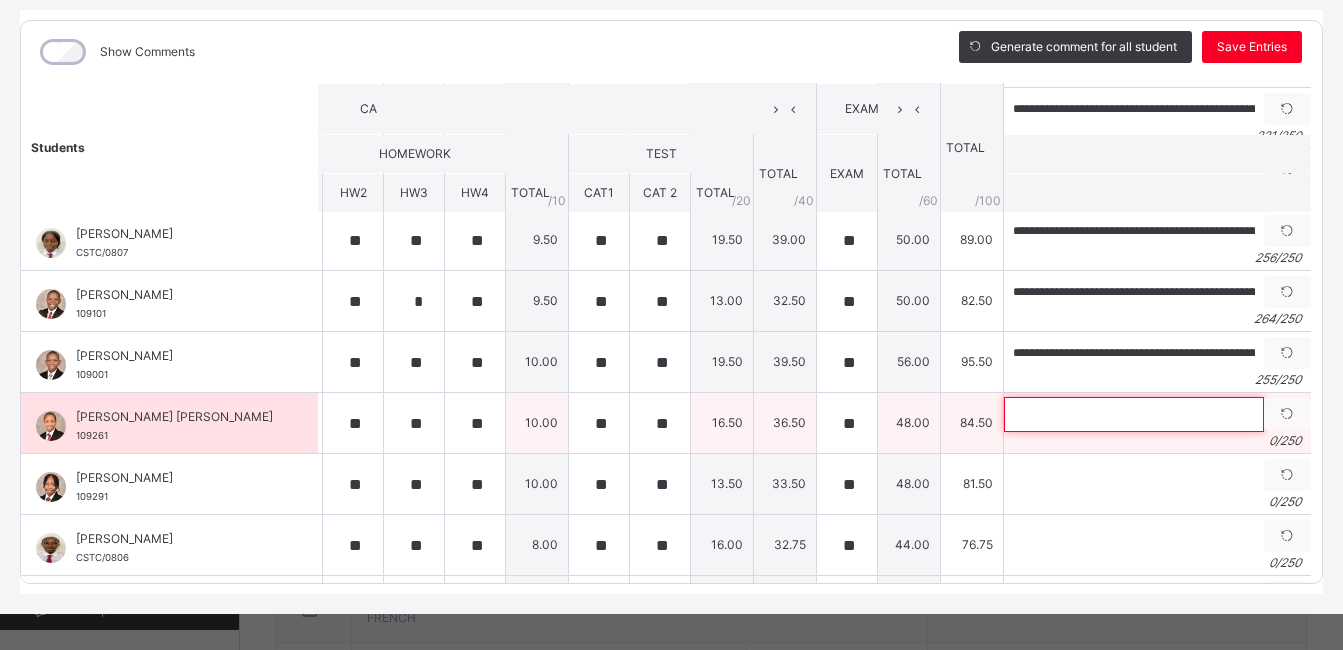 click at bounding box center (1134, 414) 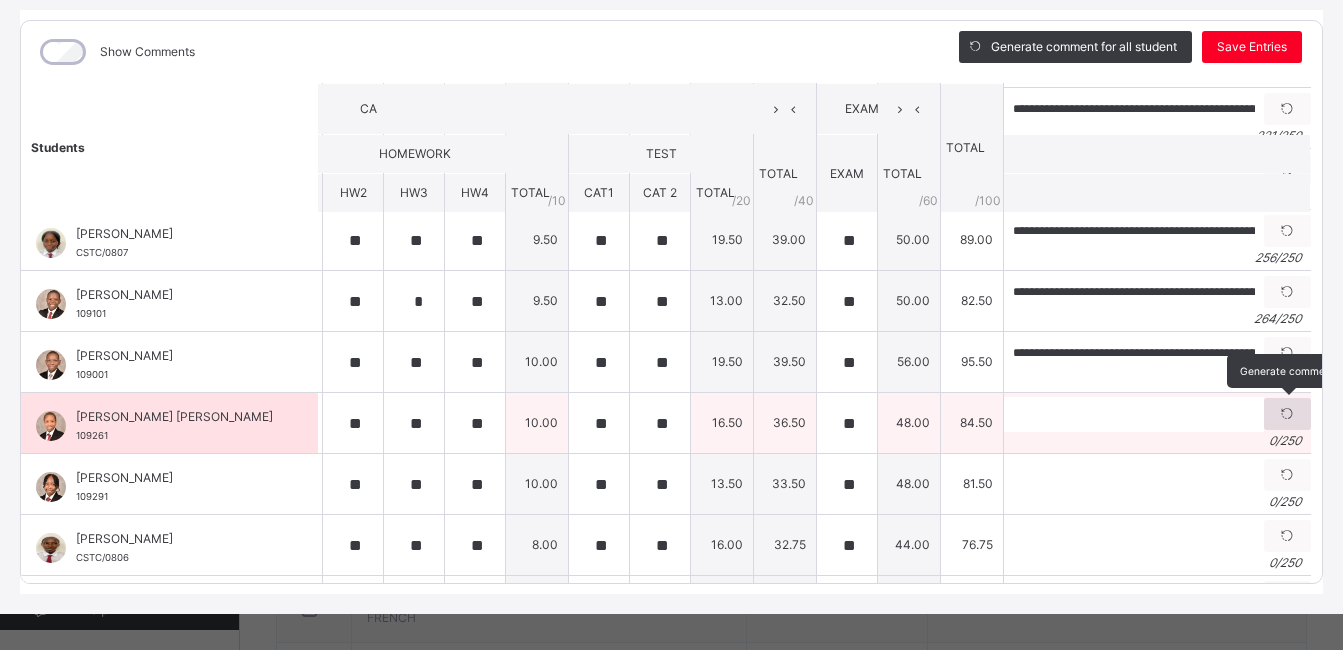 click at bounding box center [1287, 414] 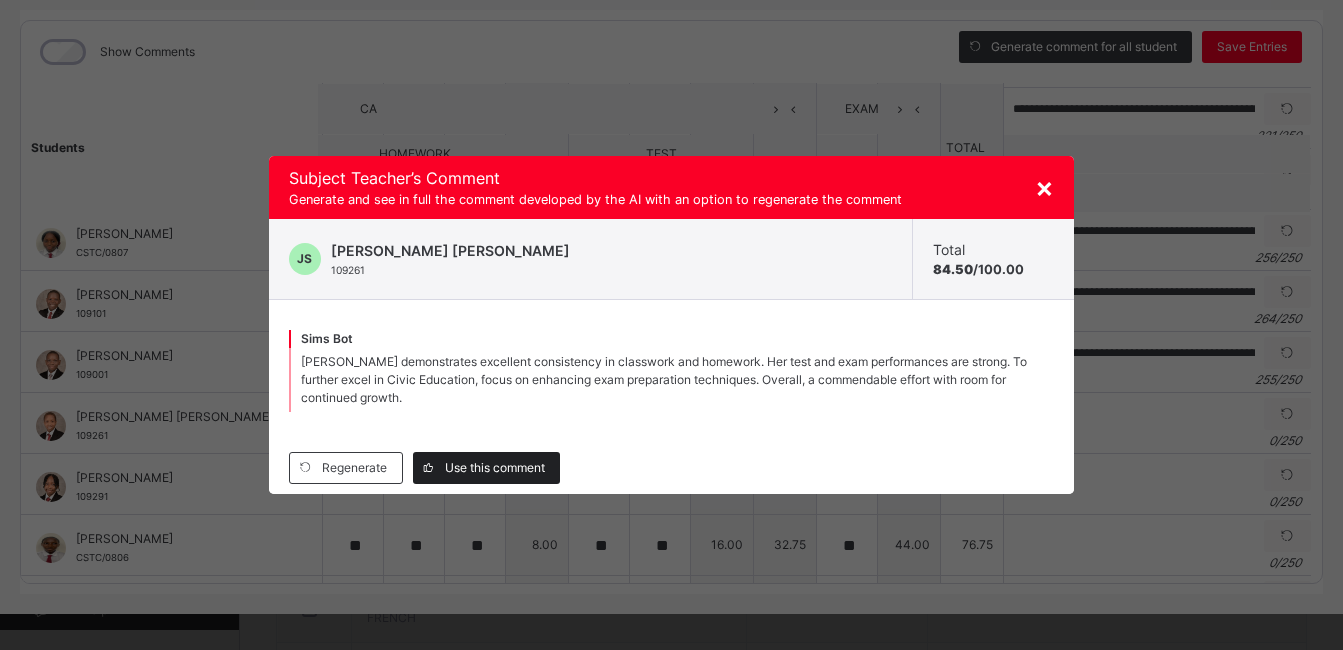click on "Use this comment" at bounding box center (495, 468) 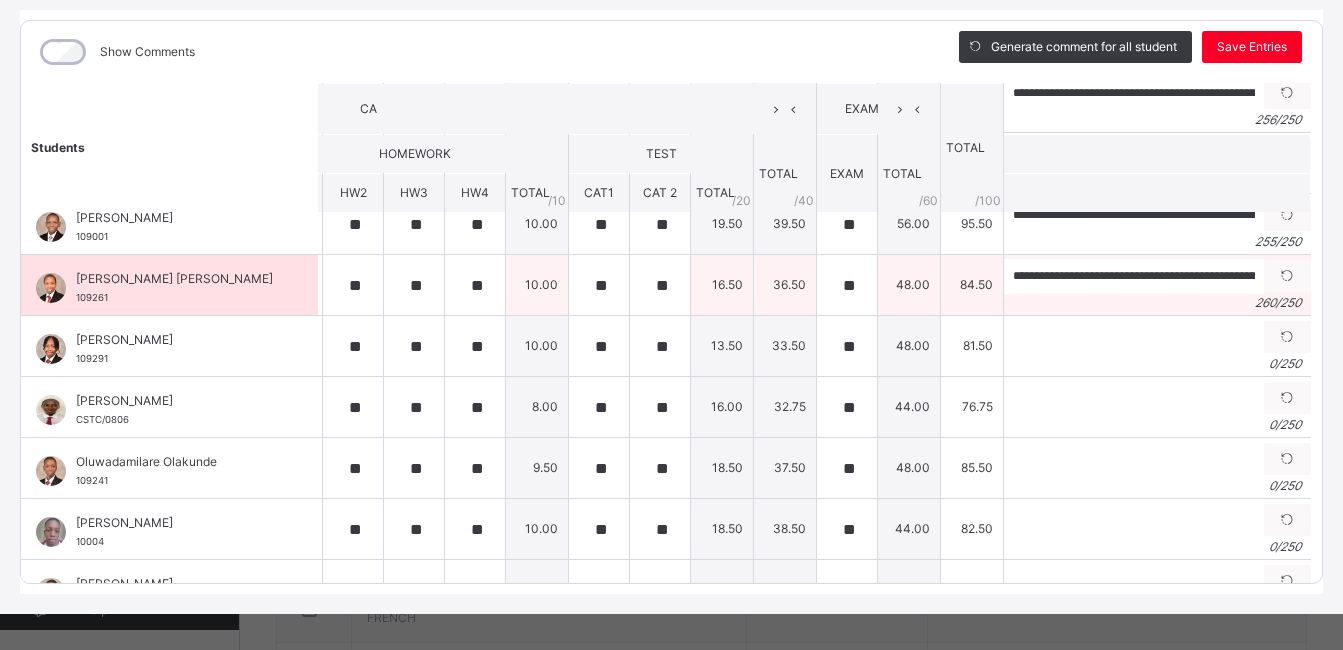 scroll, scrollTop: 631, scrollLeft: 364, axis: both 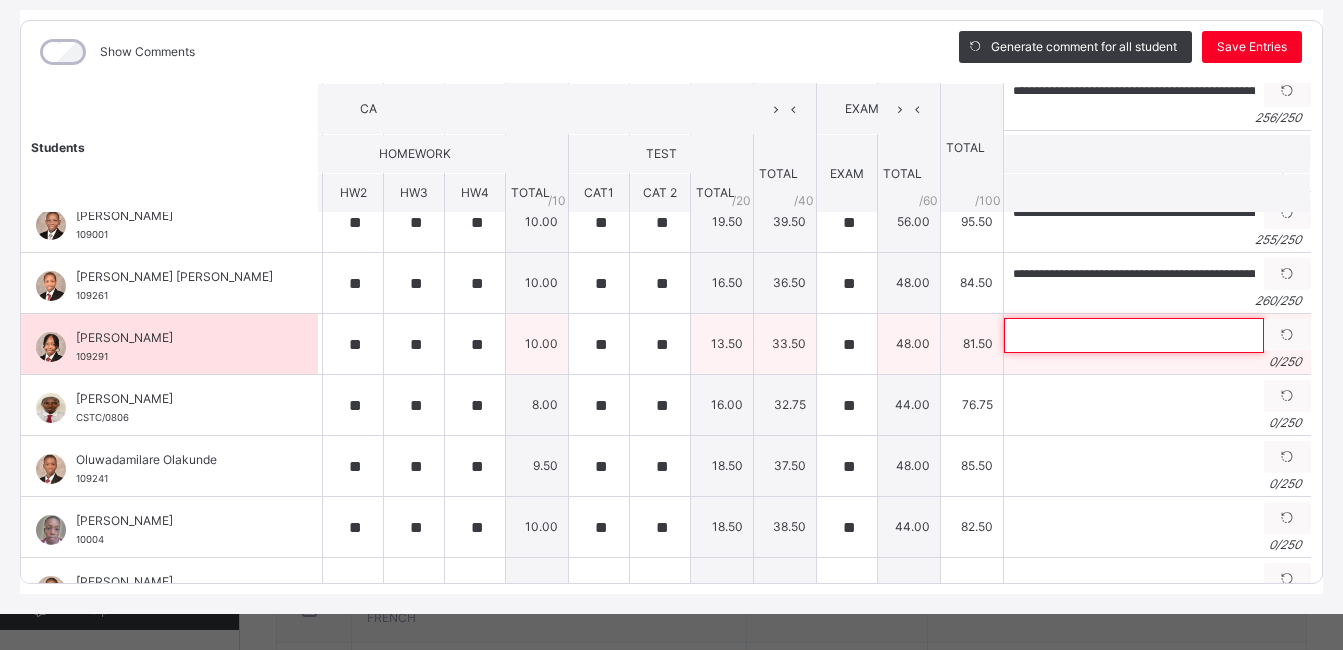 click at bounding box center (1134, 335) 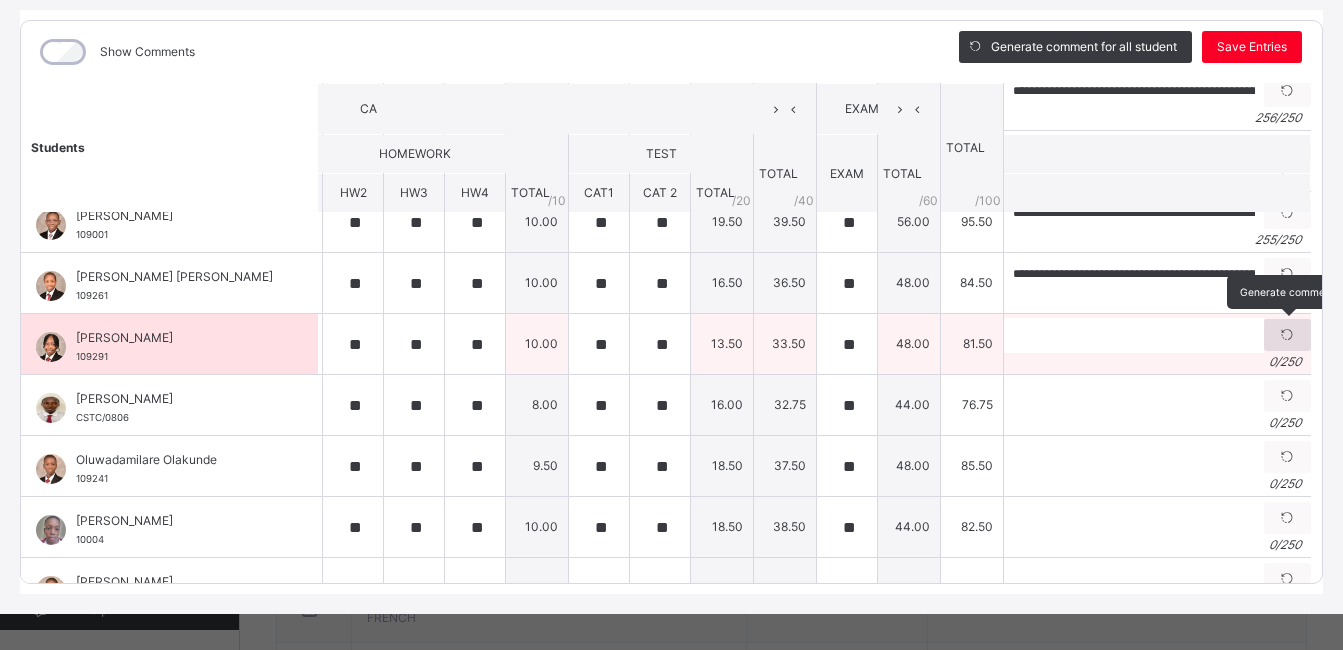 click at bounding box center (1287, 335) 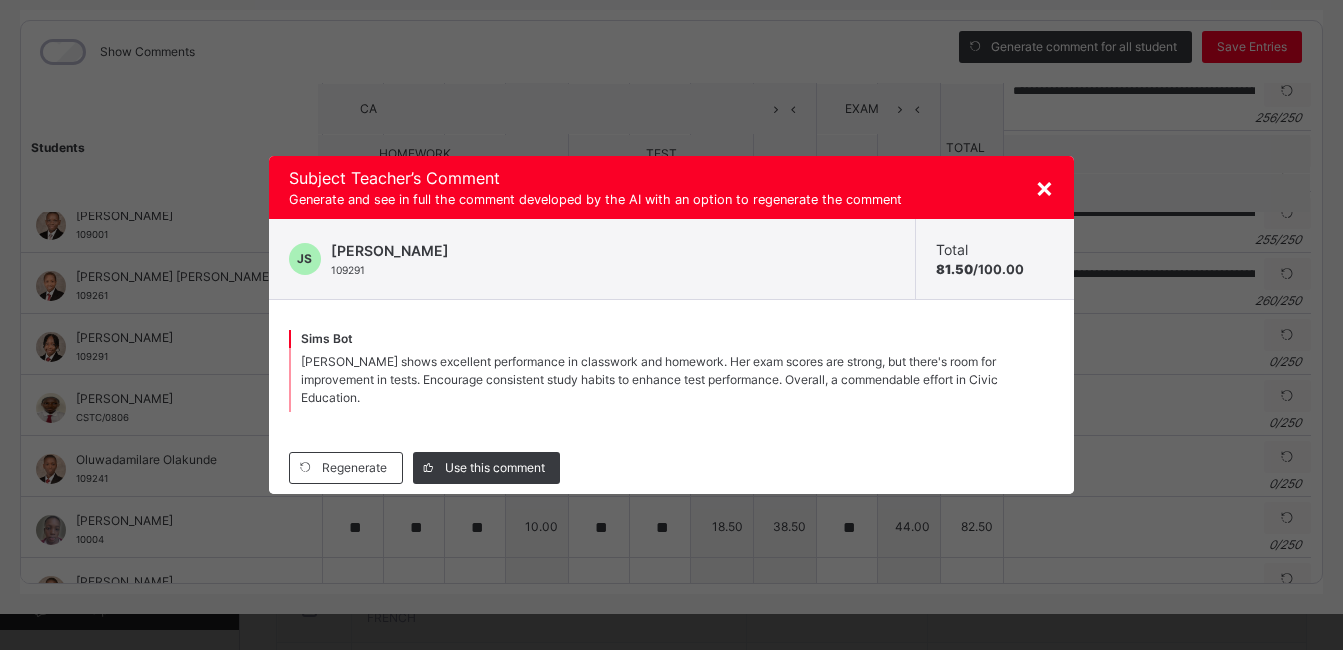 click on "[PERSON_NAME] shows excellent performance in classwork and homework. Her exam scores are strong, but there's room for improvement in tests. Encourage consistent study habits to enhance test performance. Overall, a commendable effort in Civic Education." at bounding box center (649, 379) 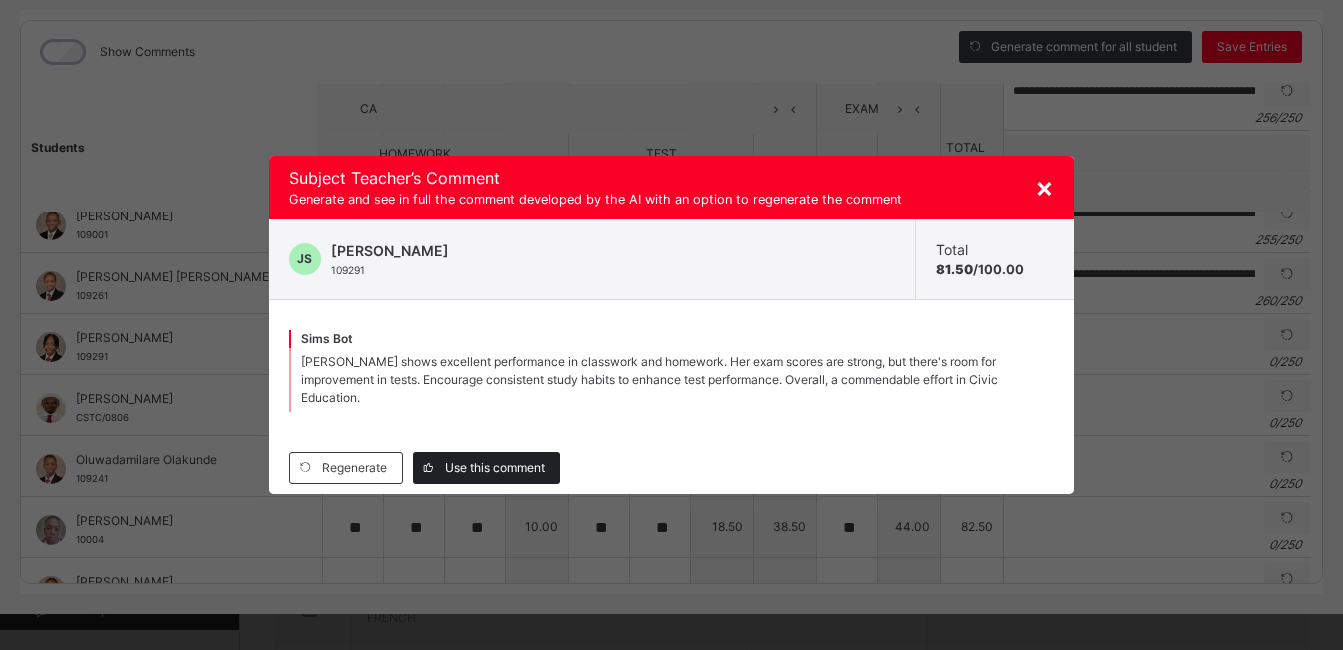 click on "Use this comment" at bounding box center (495, 468) 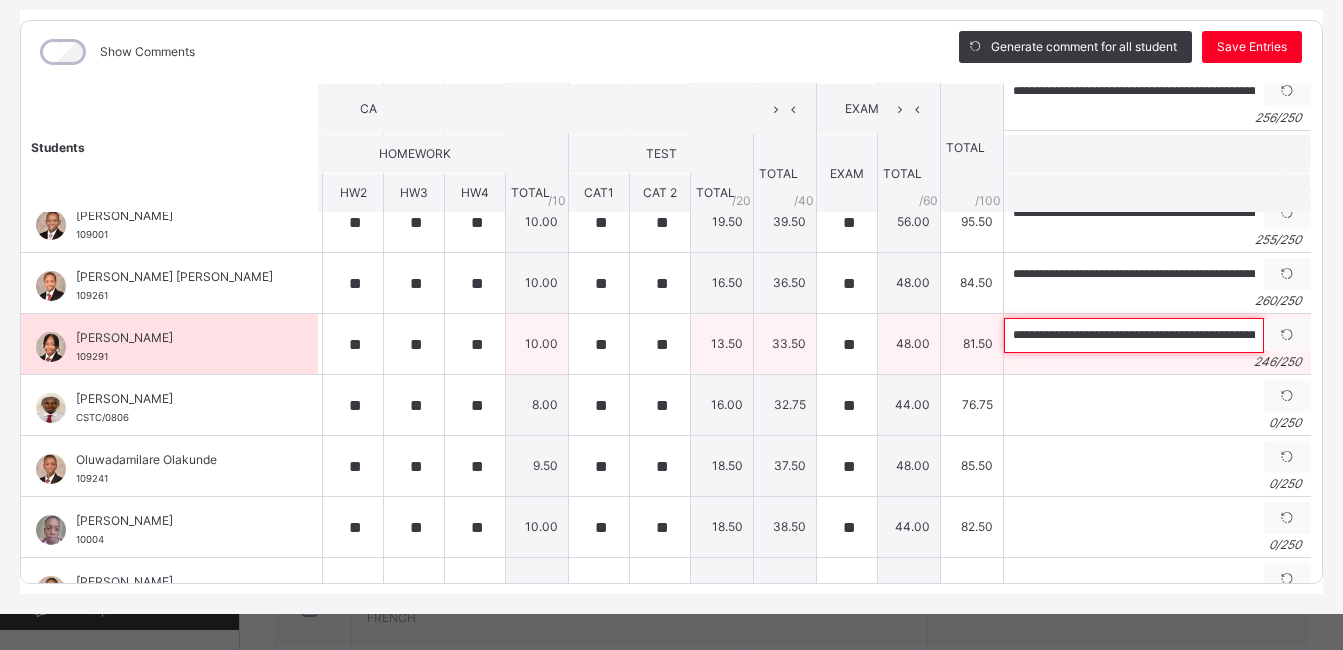 click on "**********" at bounding box center (1134, 335) 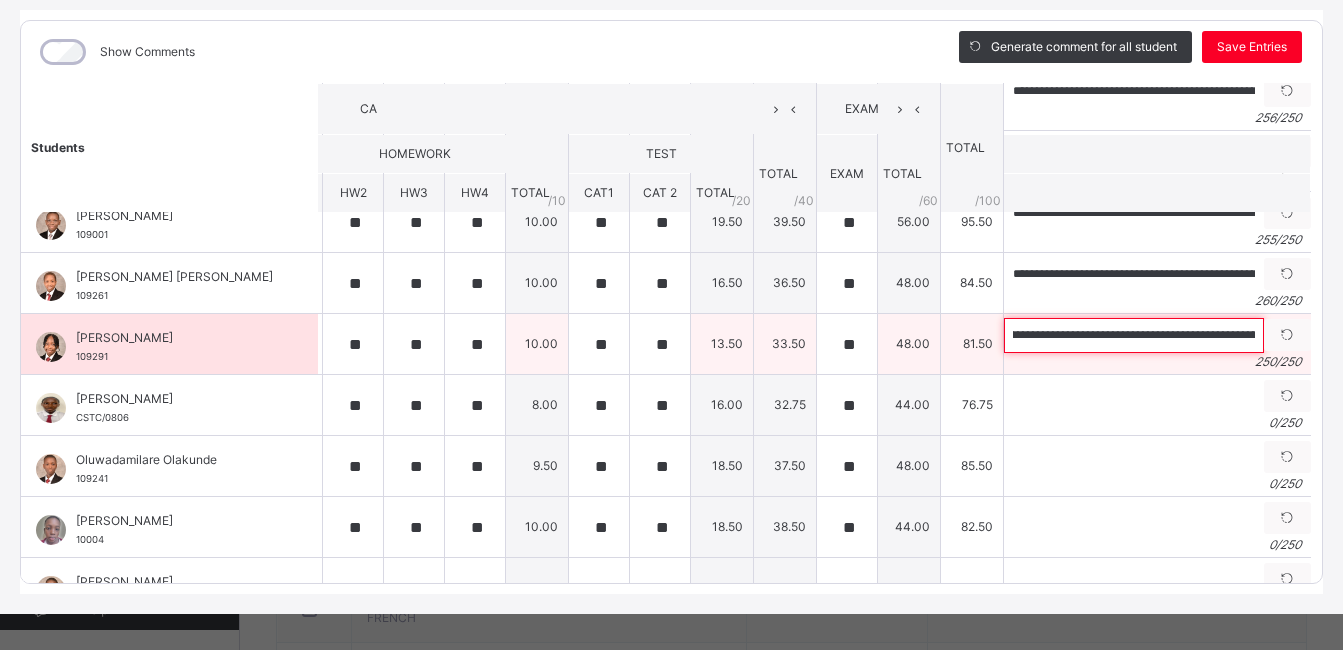 scroll, scrollTop: 0, scrollLeft: 621, axis: horizontal 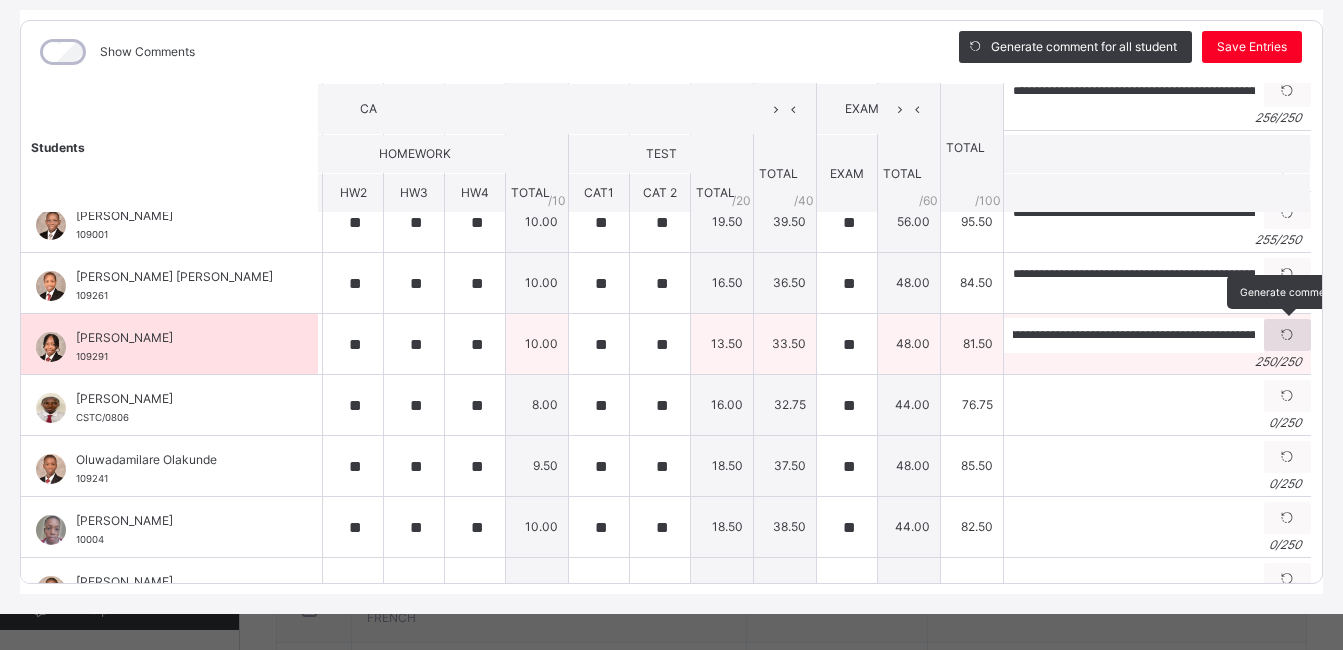 click at bounding box center [1287, 335] 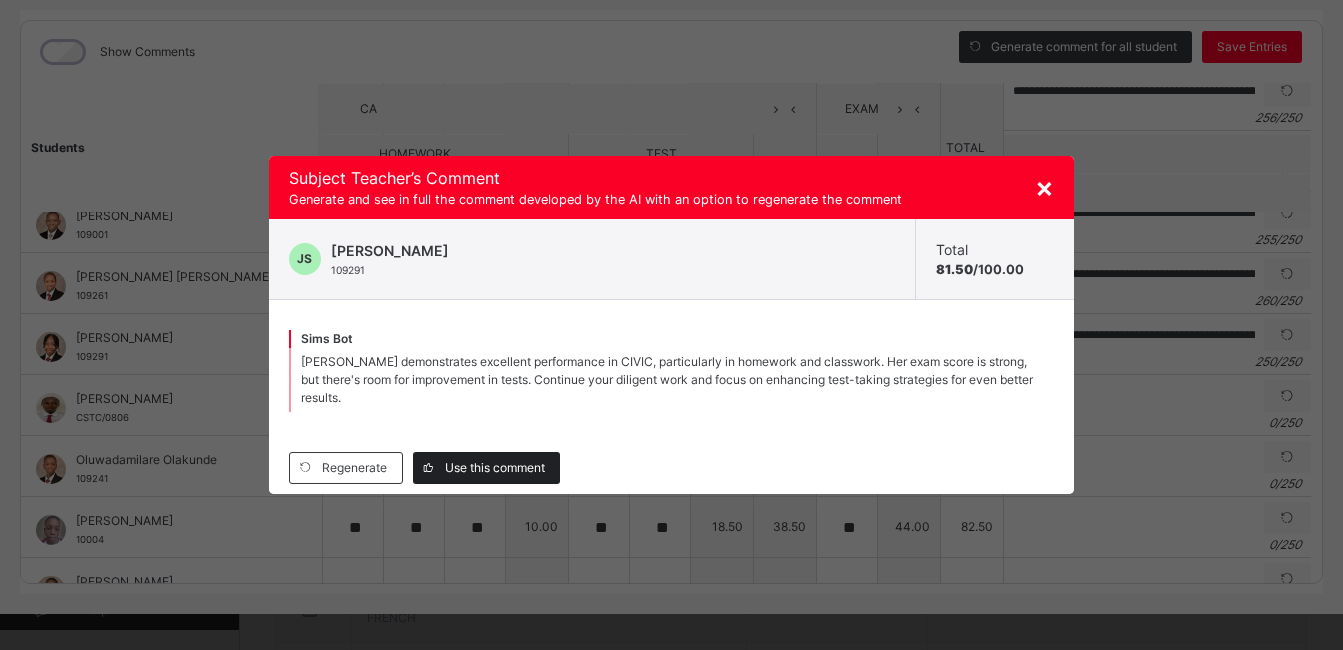 click on "Use this comment" at bounding box center (495, 468) 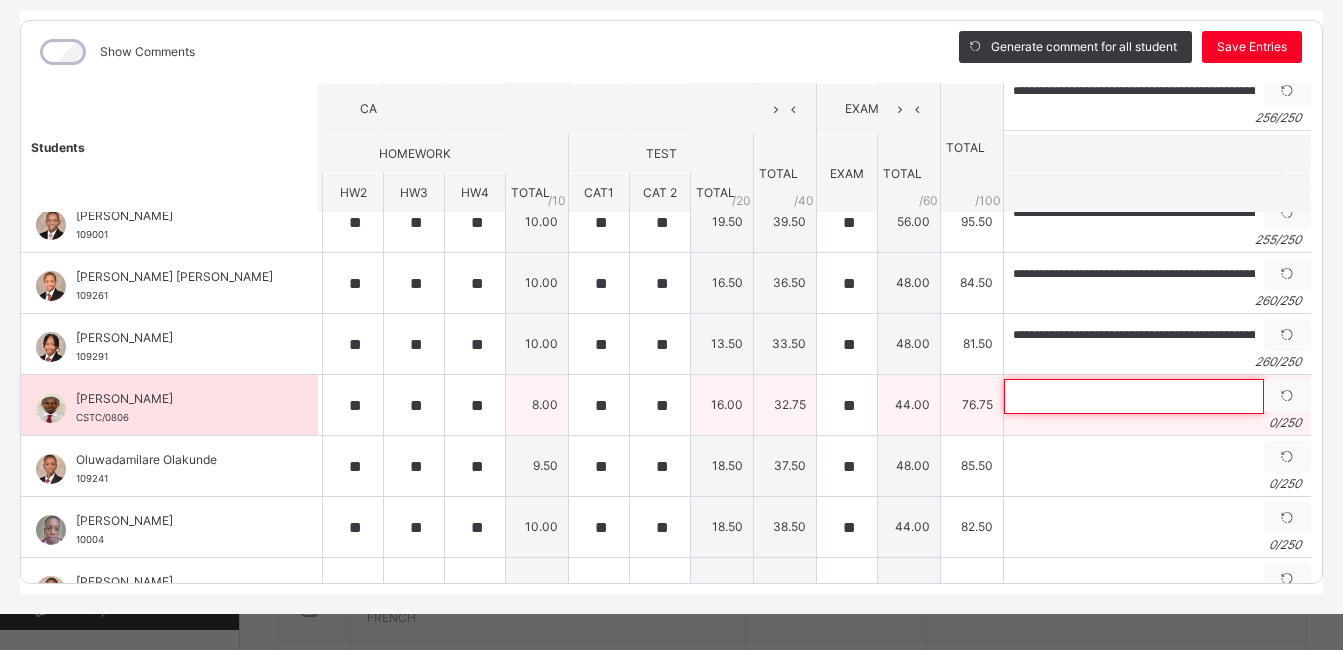 click at bounding box center [1134, 396] 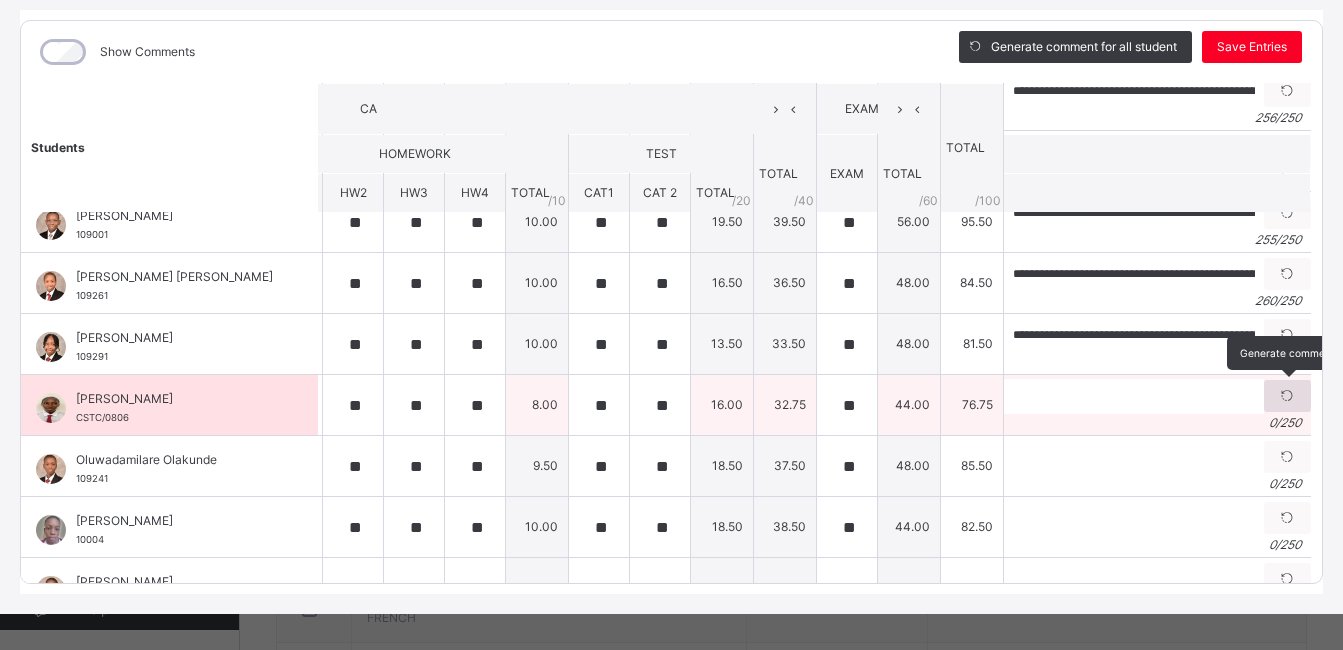 click at bounding box center [1287, 396] 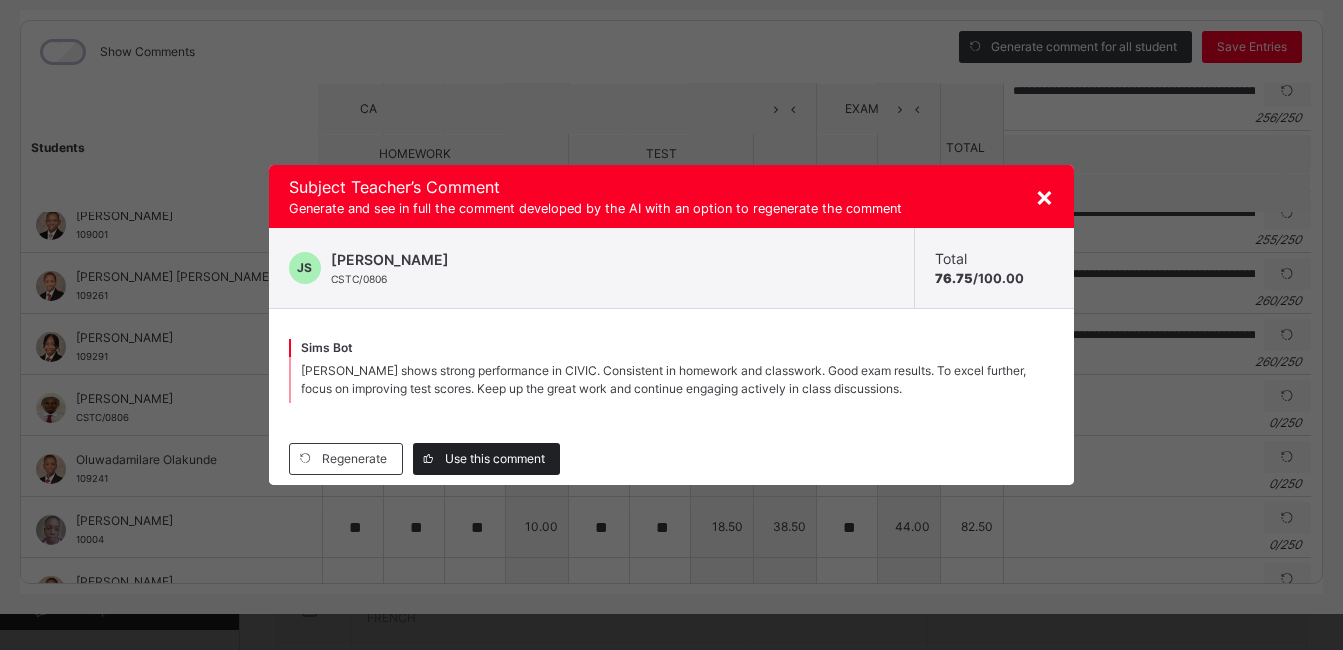 click on "Use this comment" at bounding box center [495, 459] 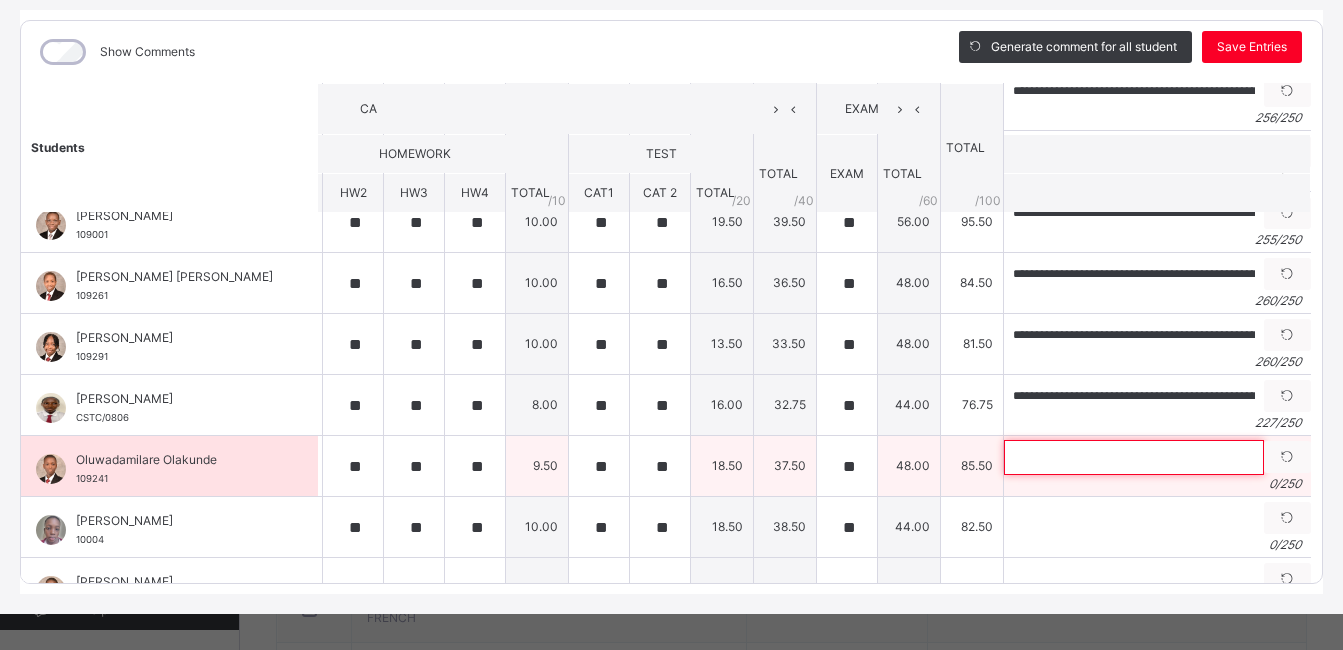 click at bounding box center (1134, 457) 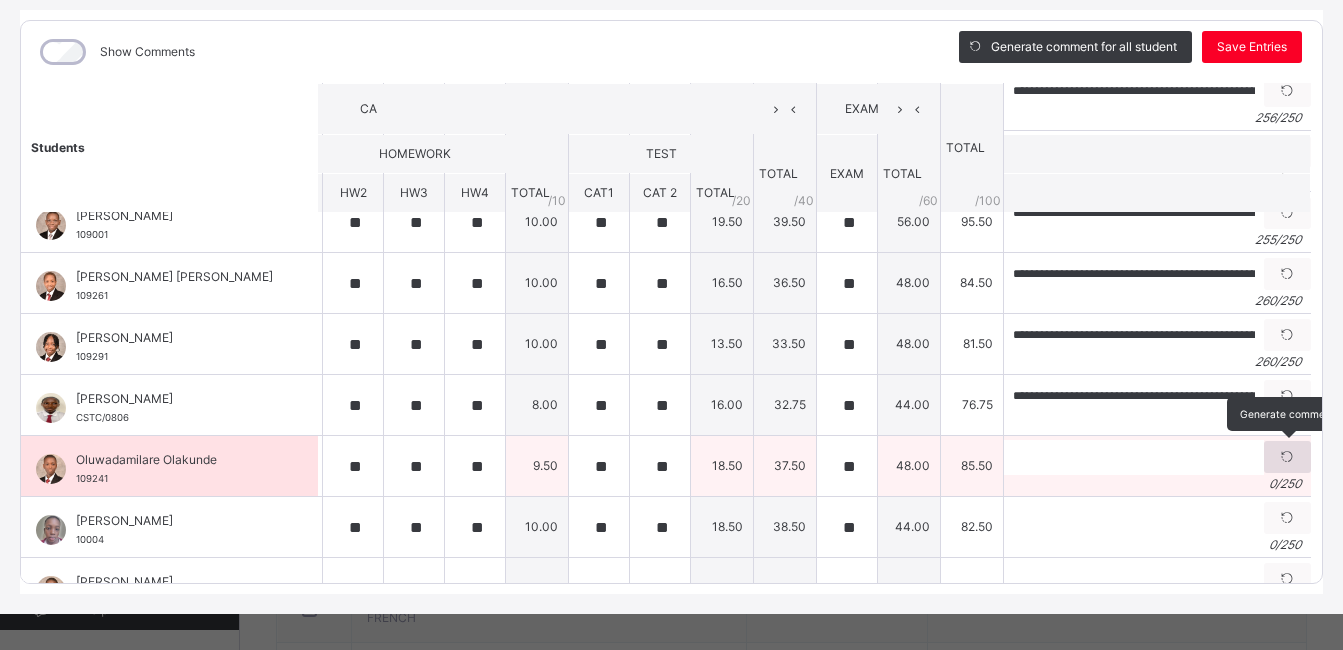 click at bounding box center [1287, 457] 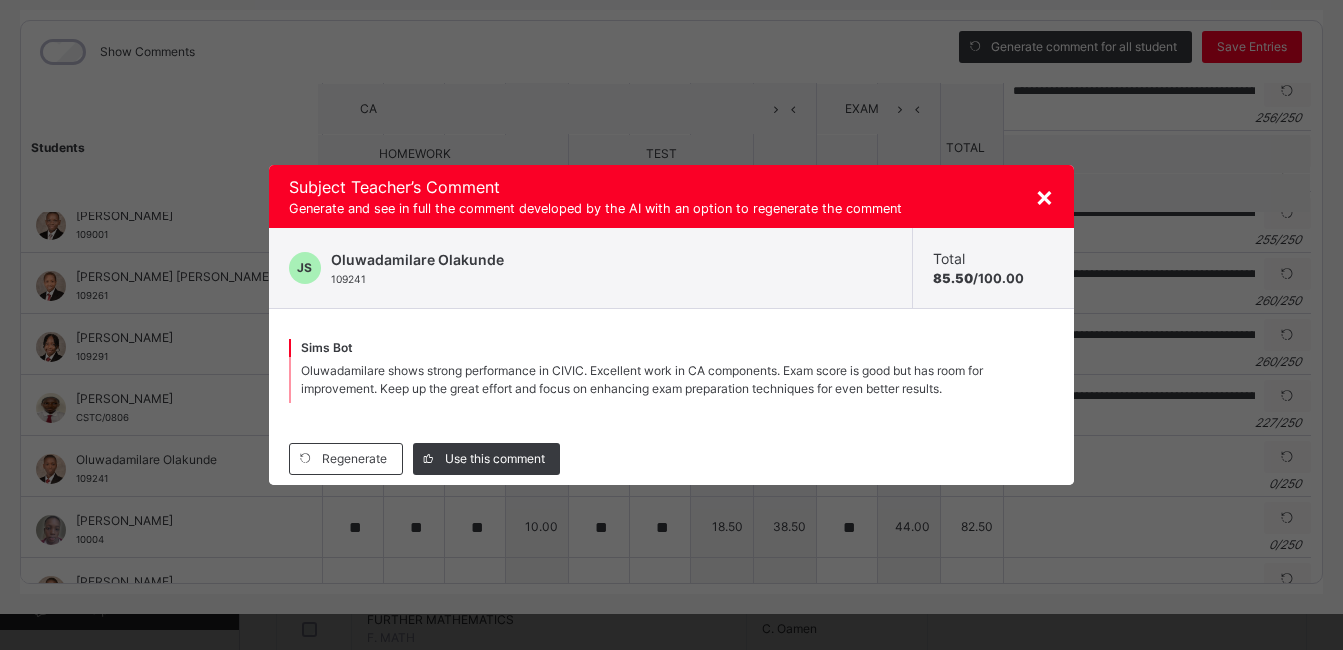 scroll, scrollTop: 916, scrollLeft: 0, axis: vertical 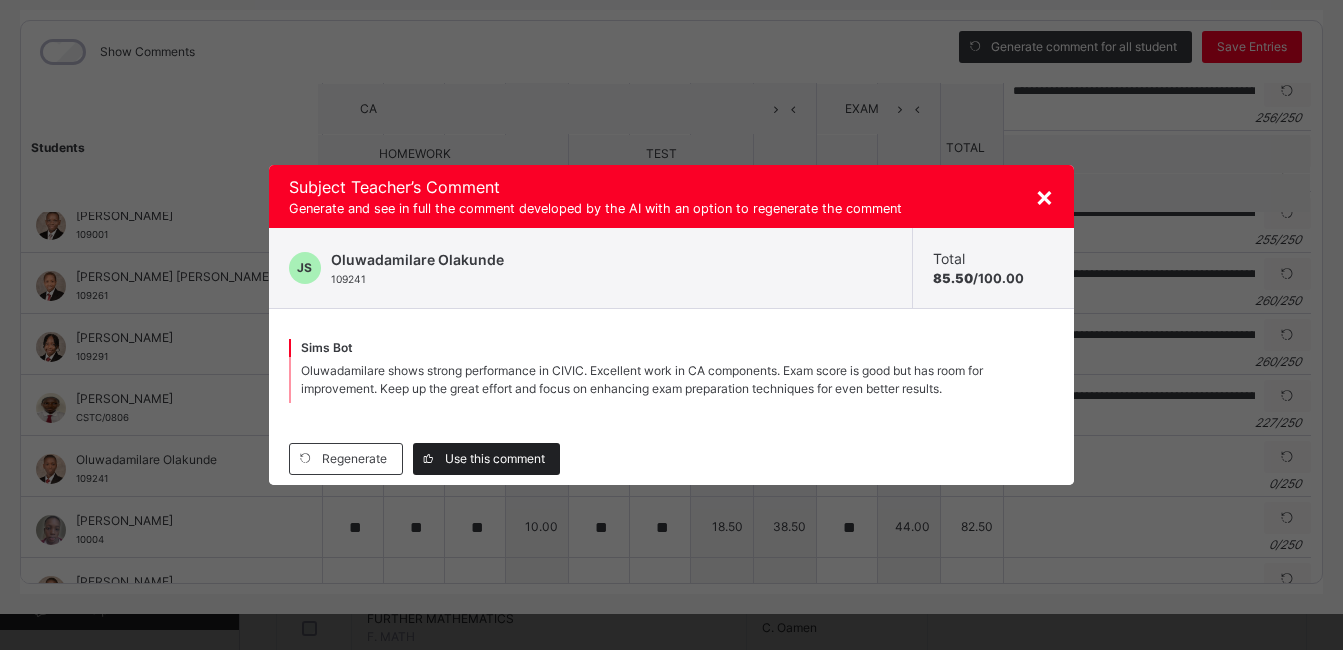 click on "Use this comment" at bounding box center [495, 459] 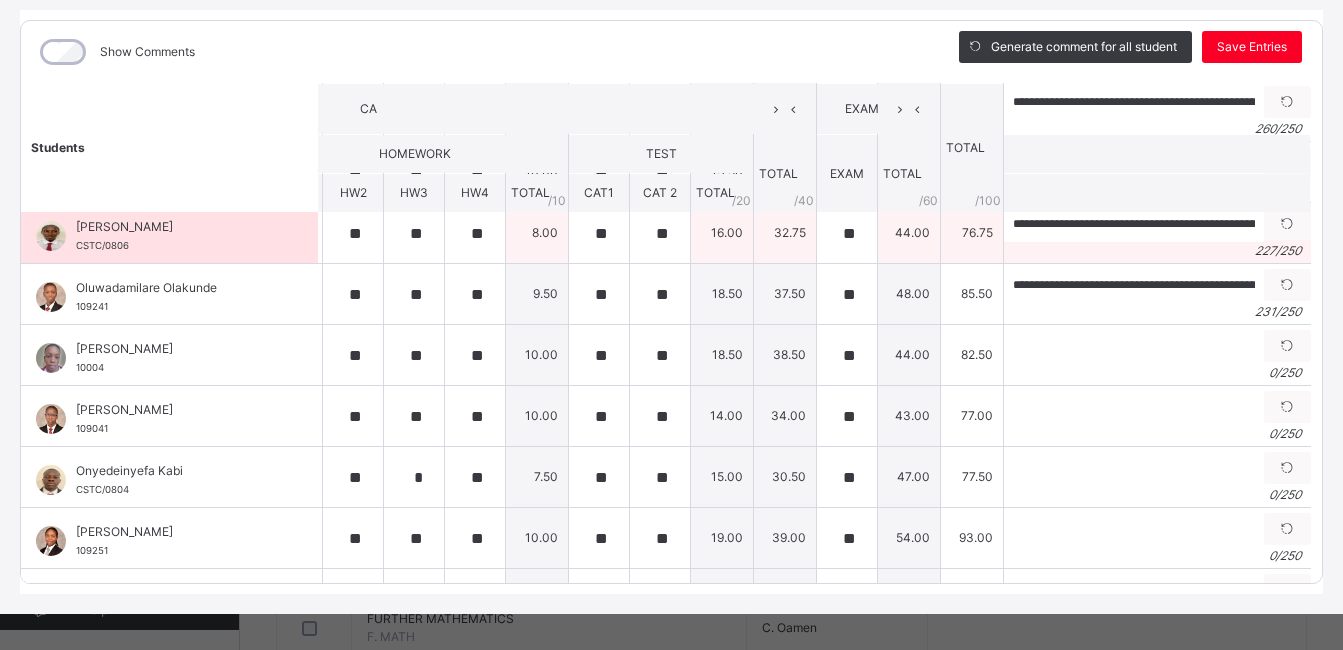 scroll, scrollTop: 802, scrollLeft: 364, axis: both 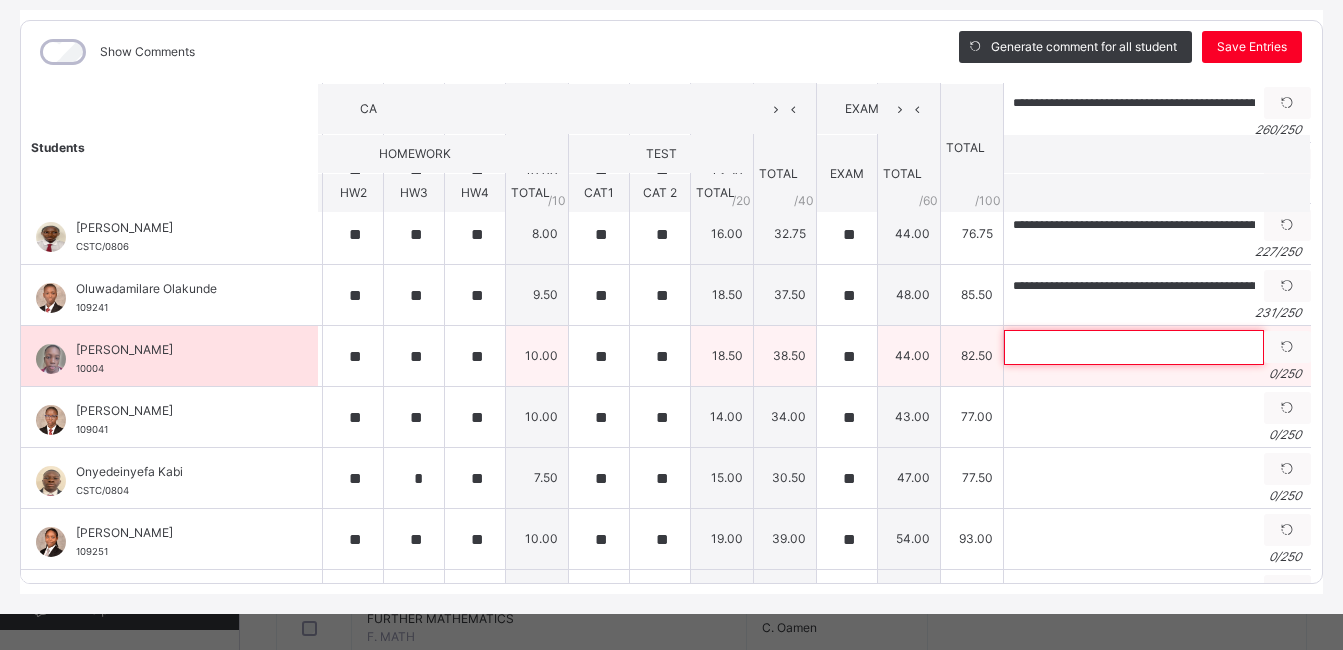 click at bounding box center (1134, 347) 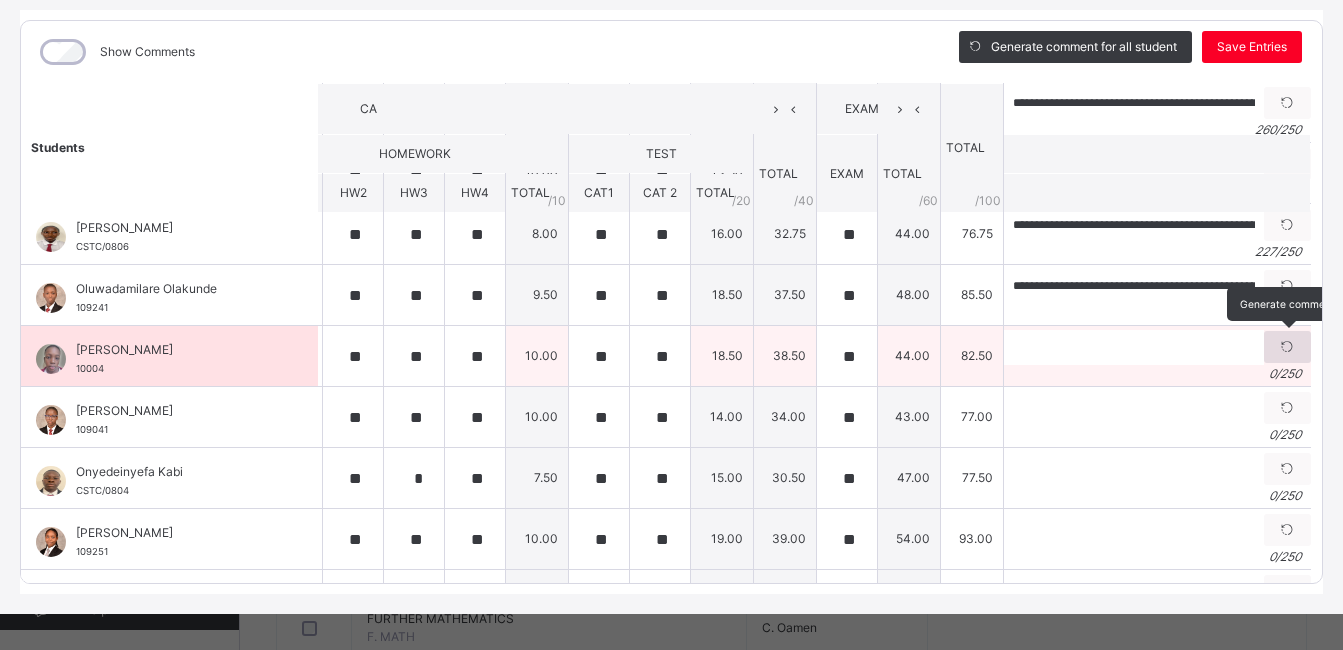 click at bounding box center [1287, 347] 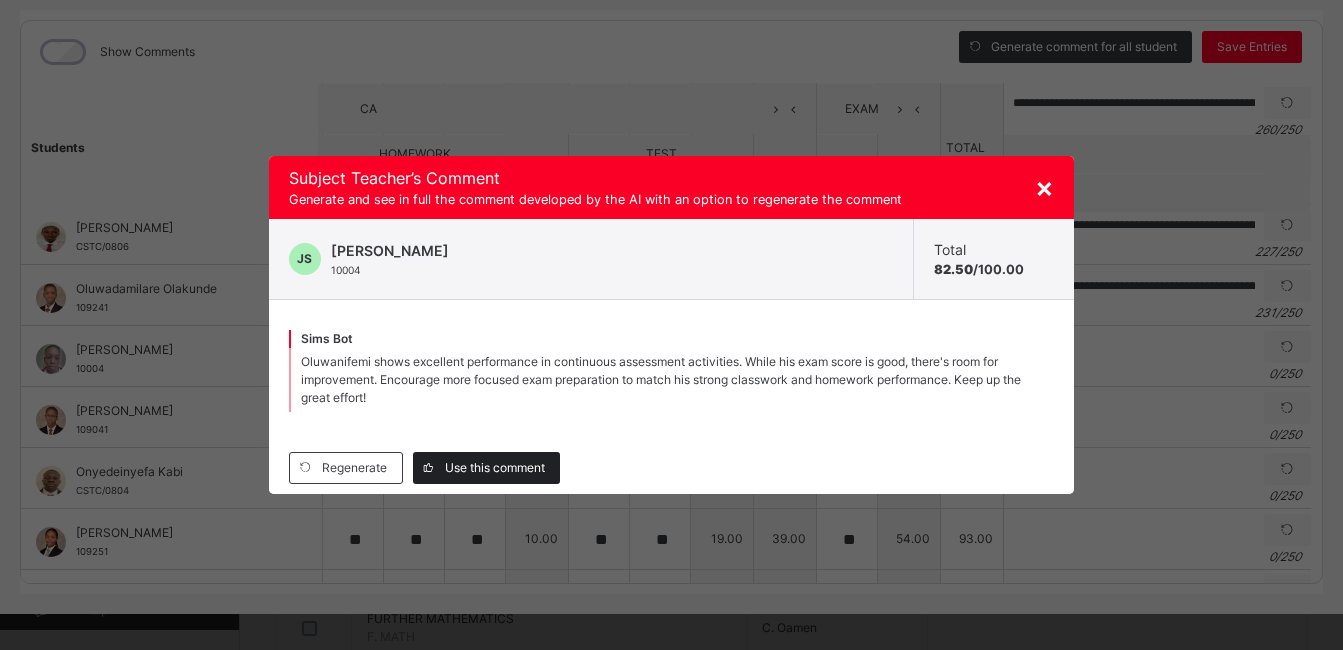 click on "Use this comment" at bounding box center [495, 468] 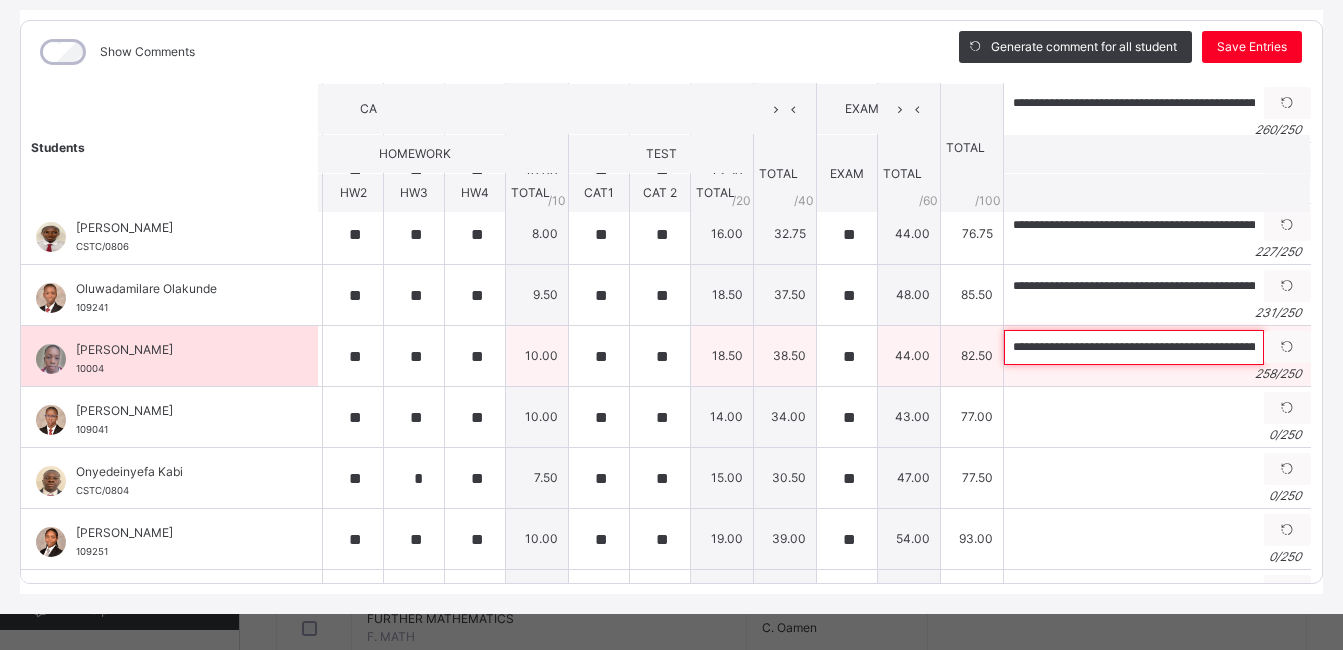 click on "**********" at bounding box center (1134, 347) 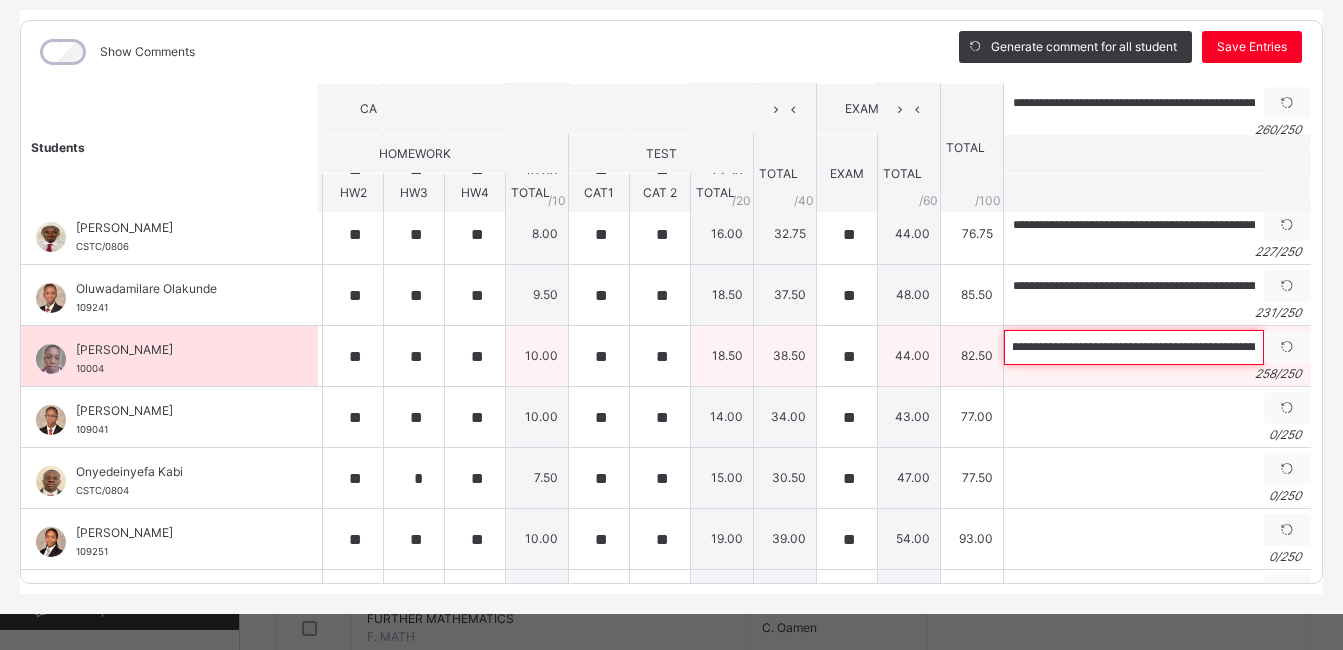 scroll, scrollTop: 0, scrollLeft: 434, axis: horizontal 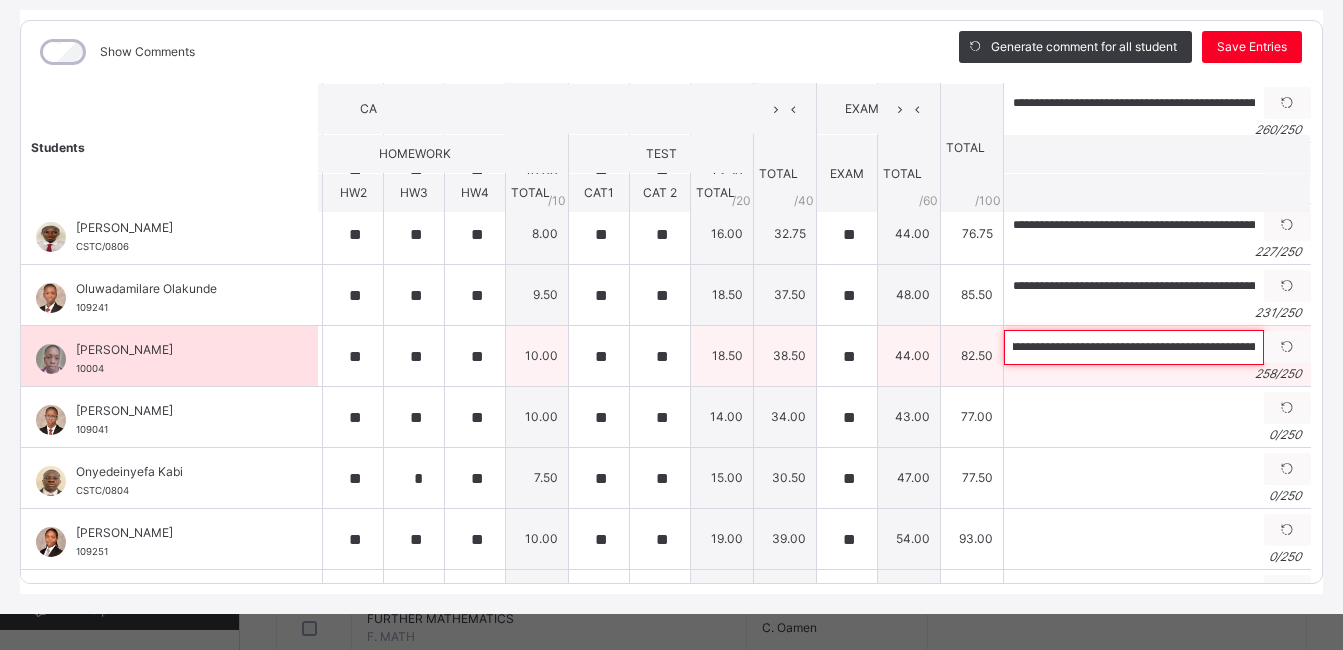 click on "**********" at bounding box center [1134, 347] 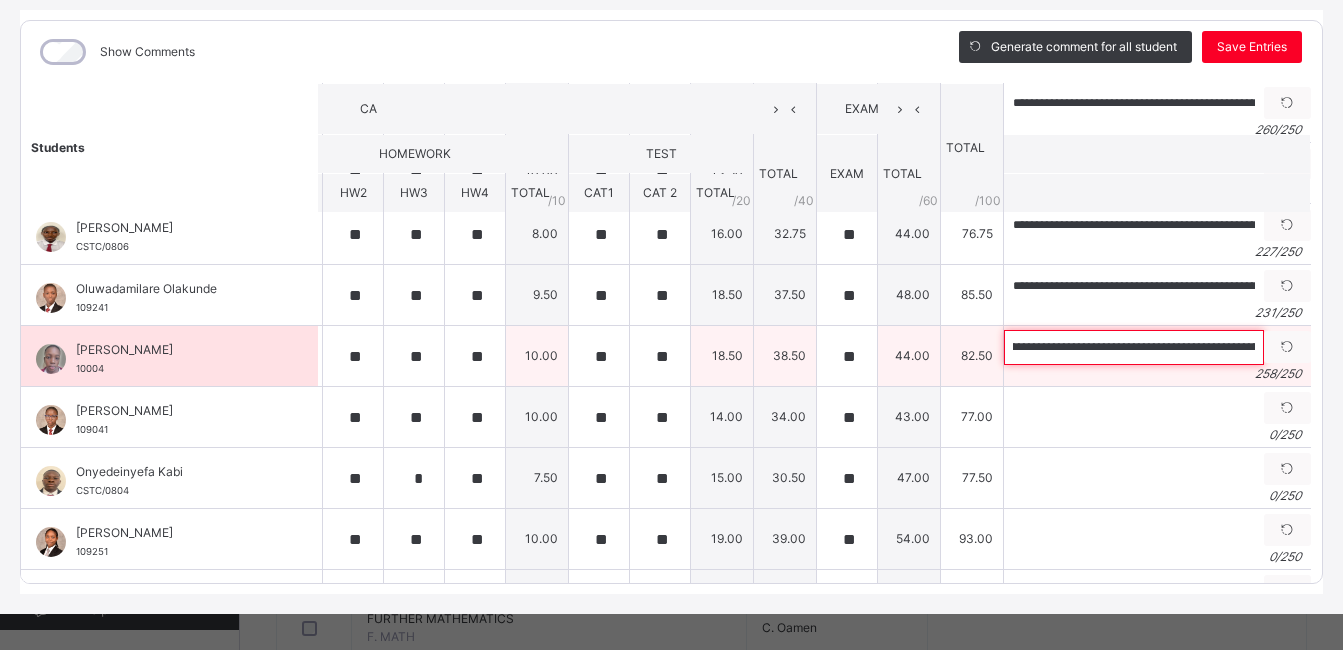 scroll, scrollTop: 0, scrollLeft: 625, axis: horizontal 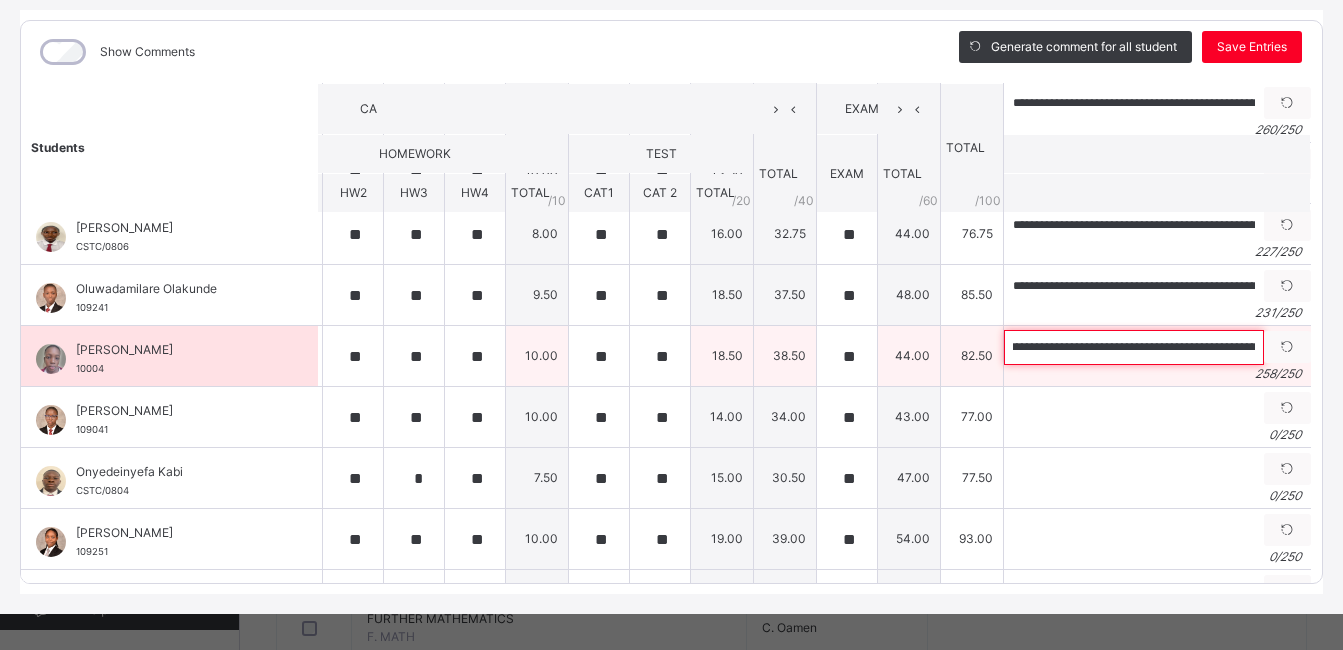 click on "**********" at bounding box center (1134, 347) 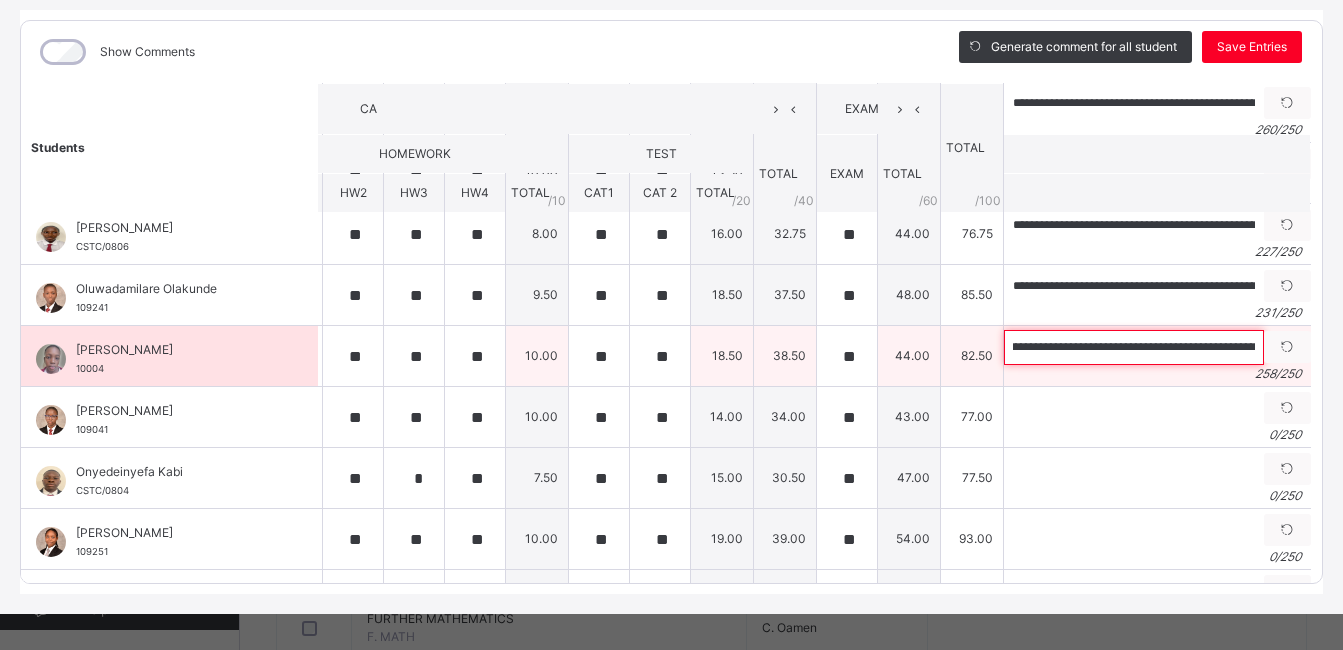 scroll, scrollTop: 0, scrollLeft: 592, axis: horizontal 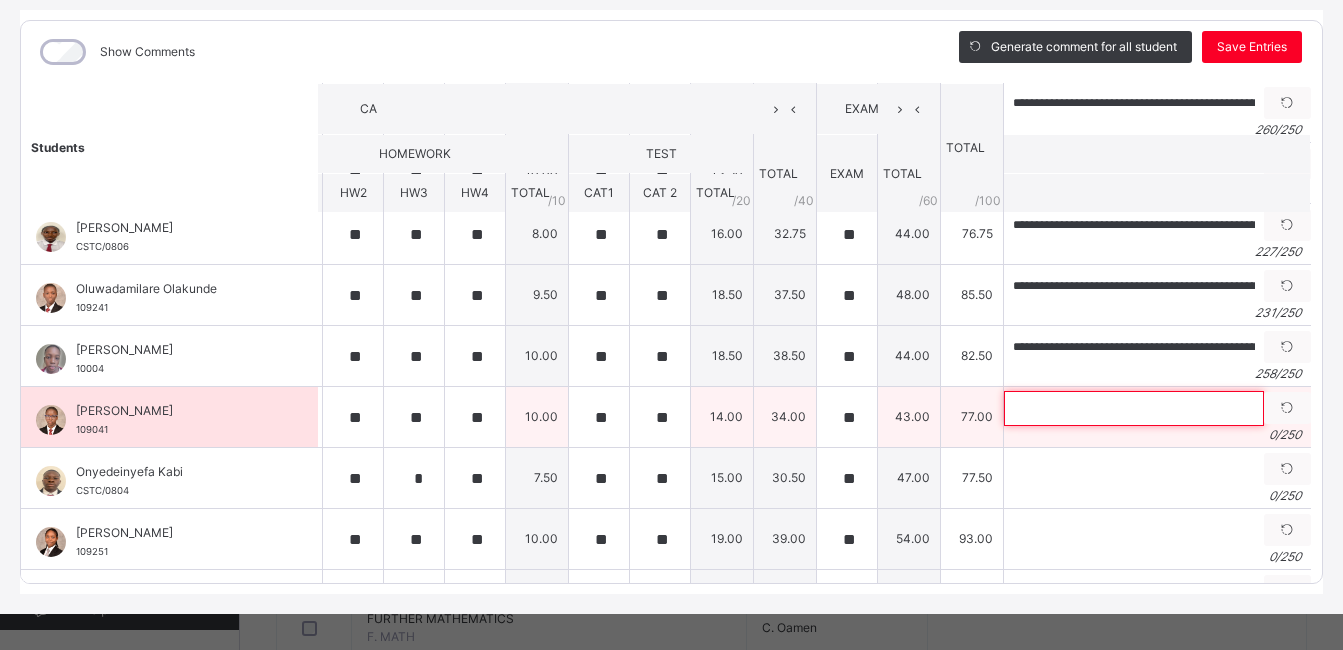 click at bounding box center [1134, 408] 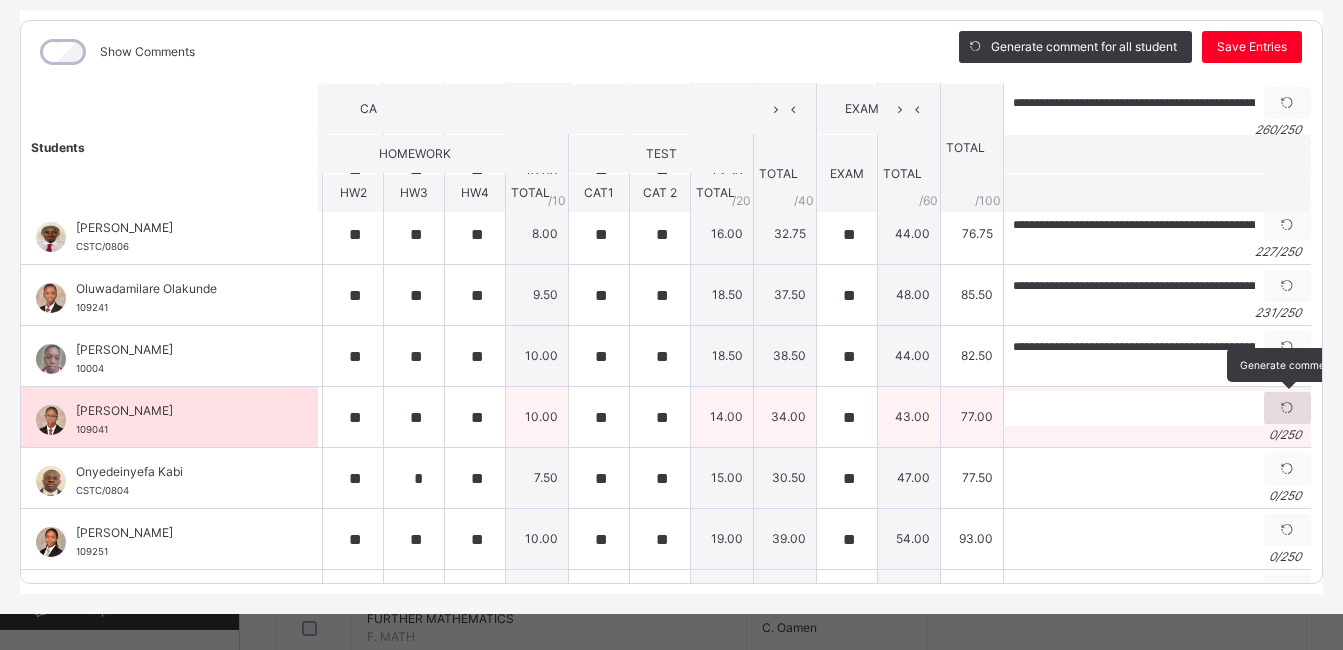 click at bounding box center [1287, 408] 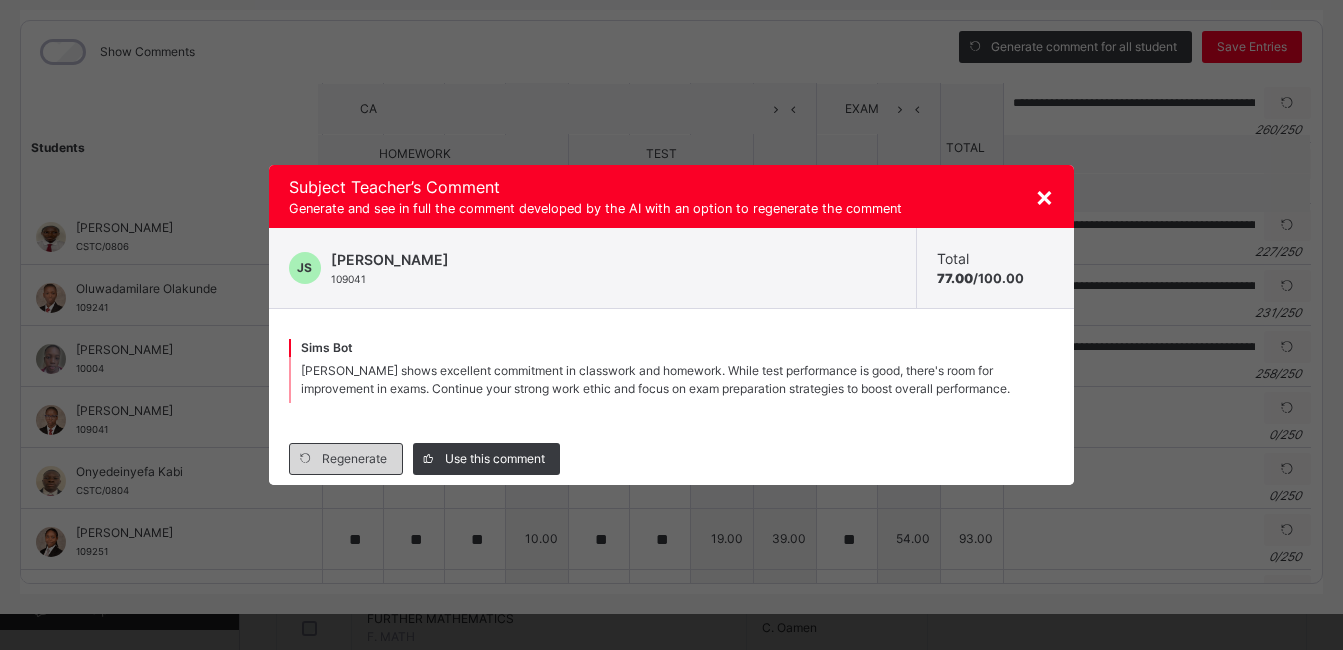 click on "Regenerate" at bounding box center (354, 459) 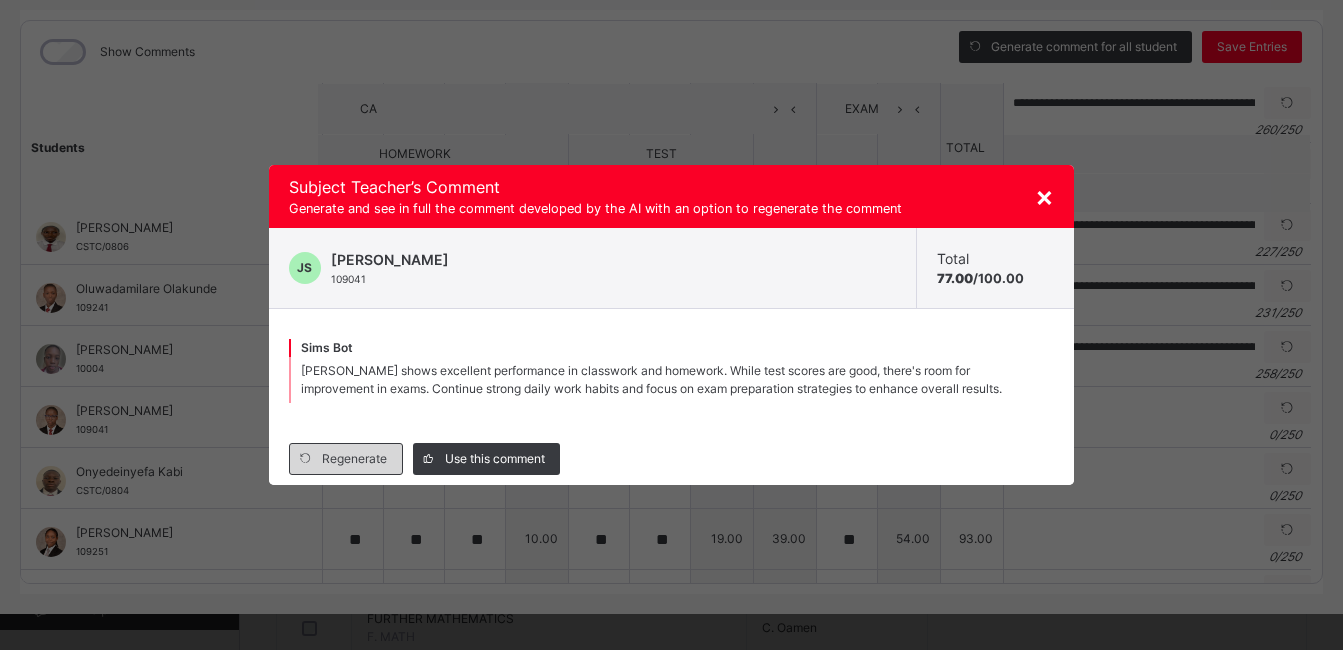 click on "Regenerate" at bounding box center [354, 459] 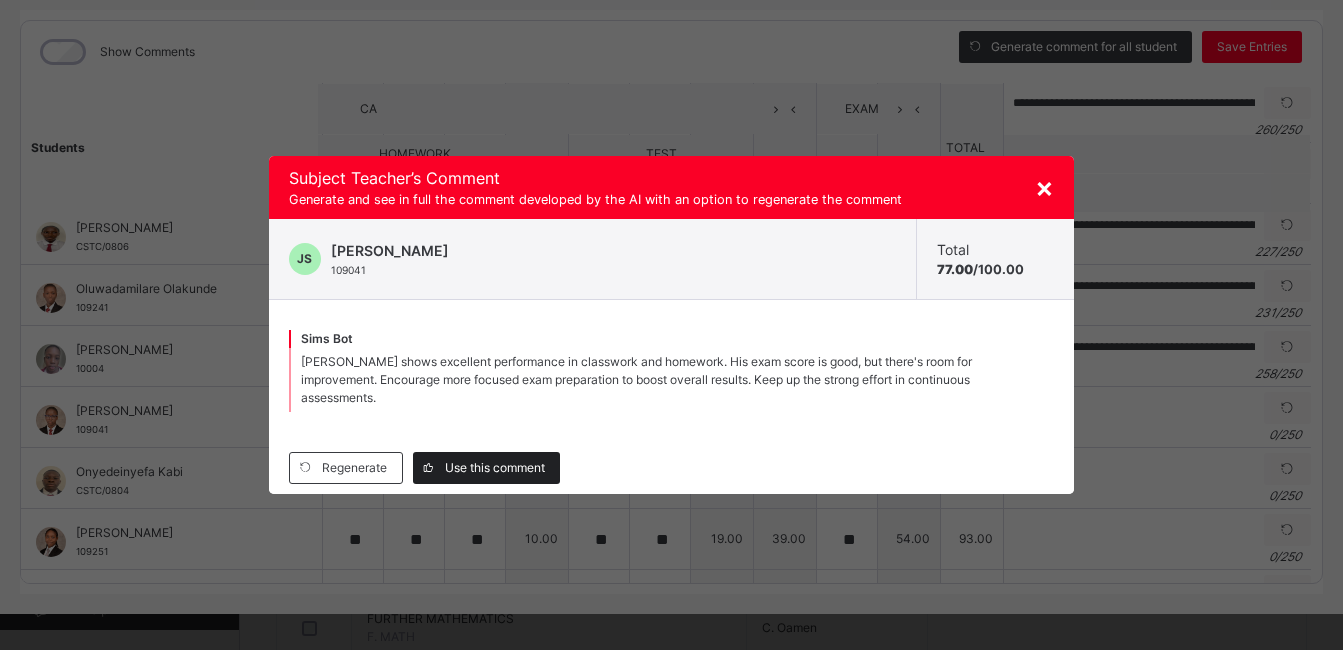 click on "Use this comment" at bounding box center (495, 468) 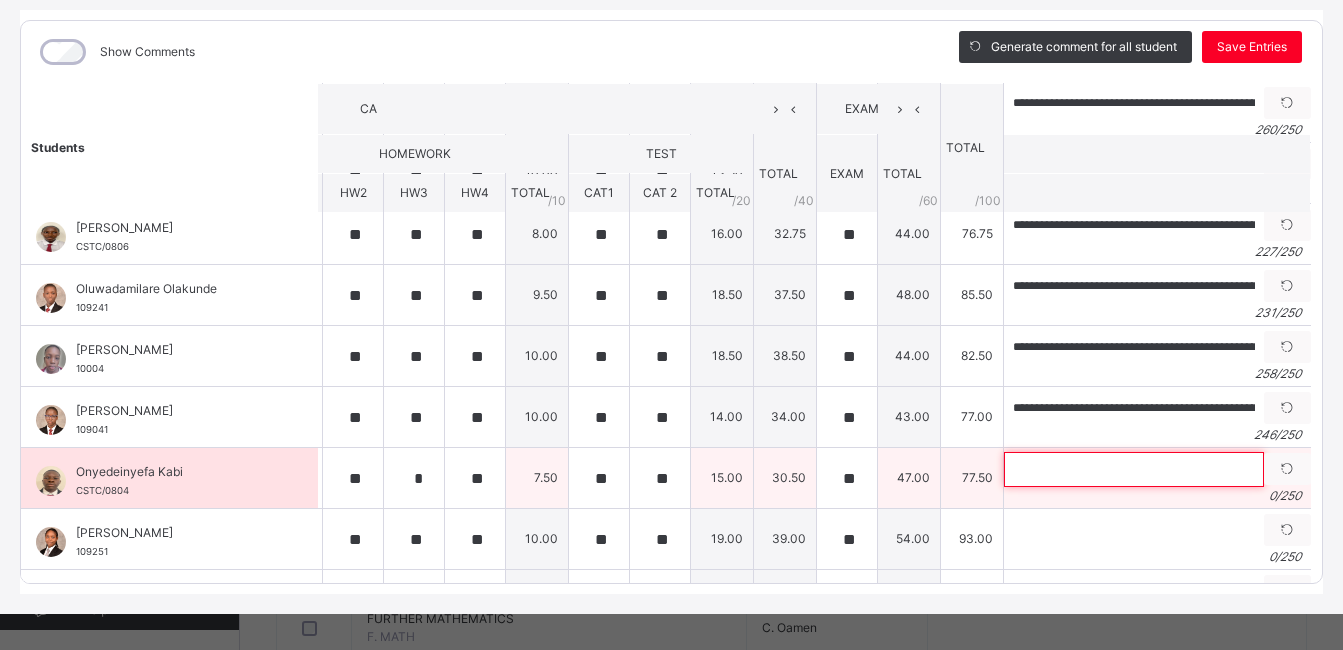 click at bounding box center (1134, 469) 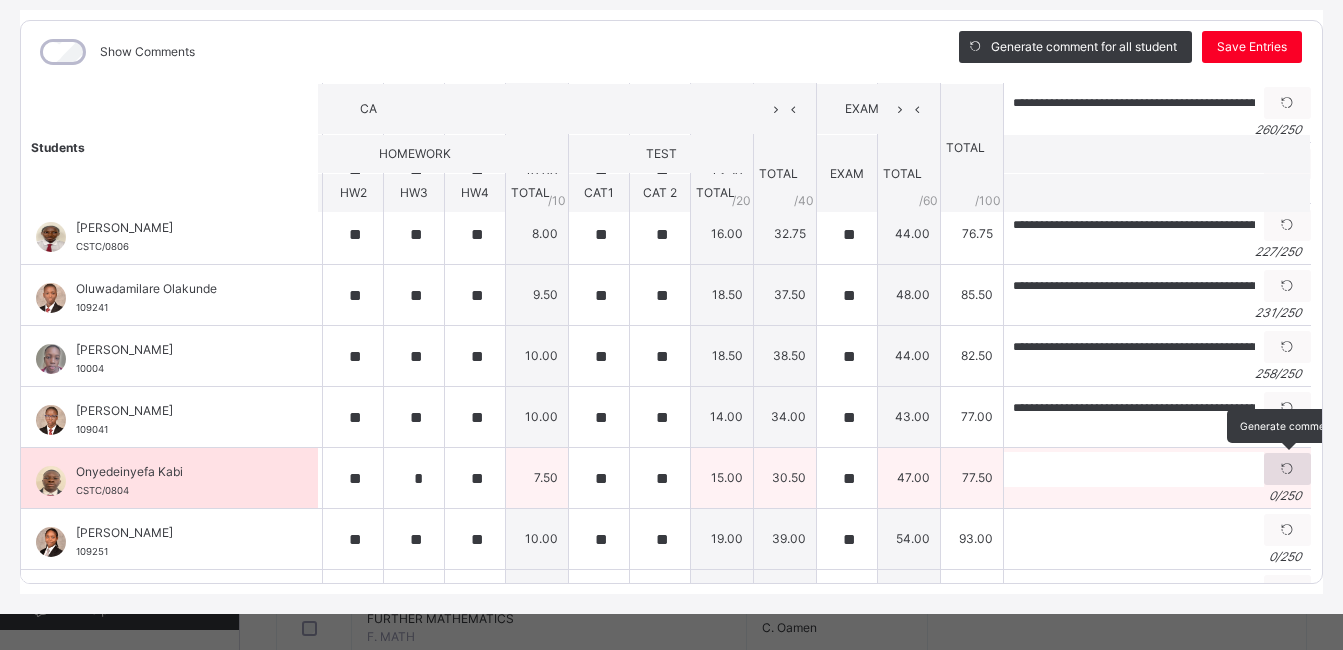 click at bounding box center [1287, 469] 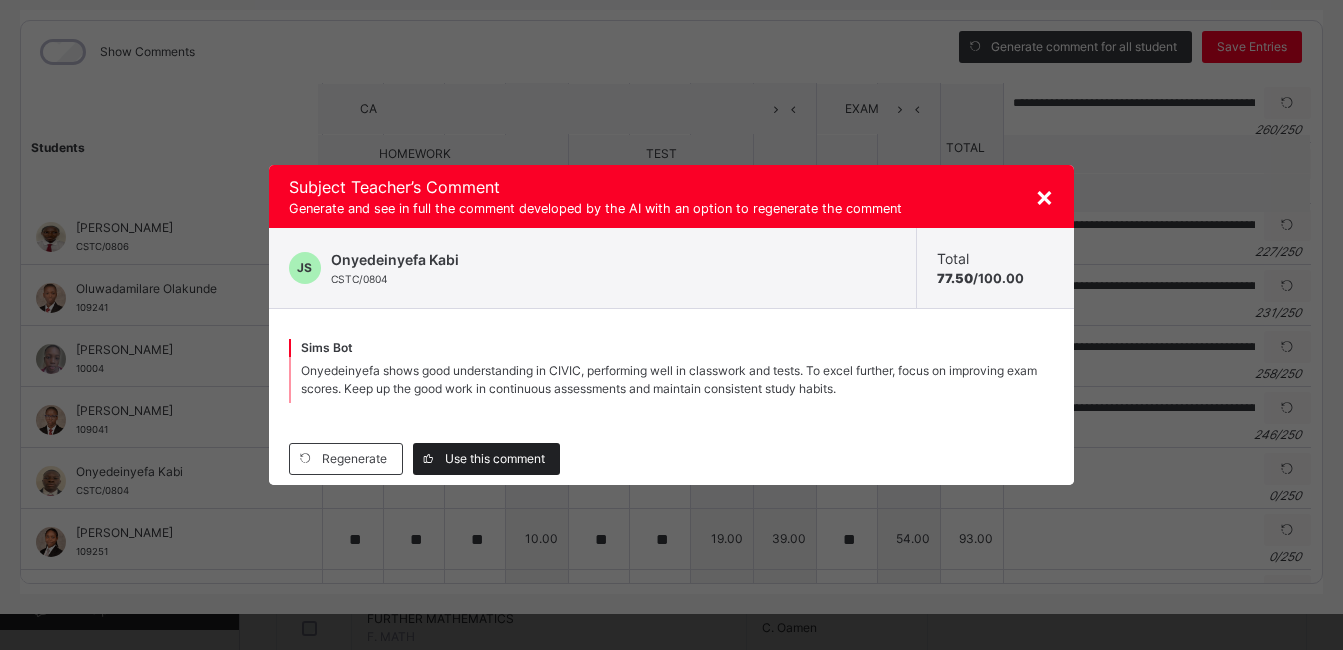 click on "Use this comment" at bounding box center [495, 459] 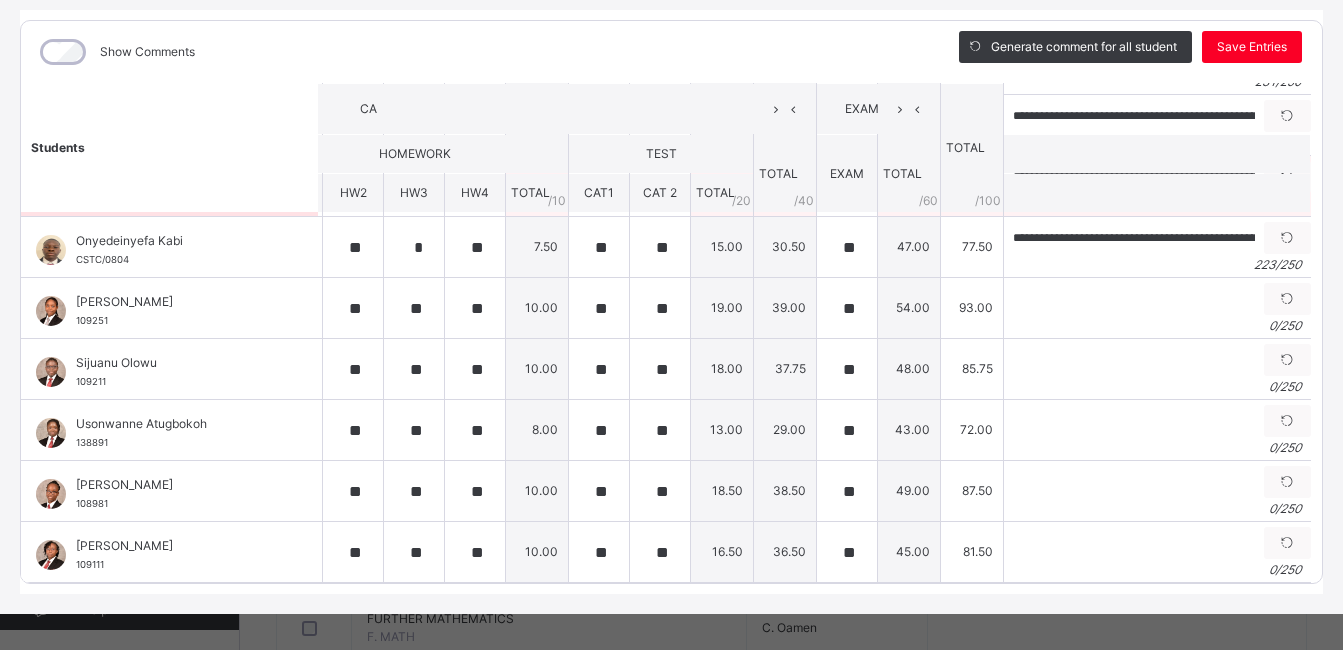 scroll, scrollTop: 1039, scrollLeft: 364, axis: both 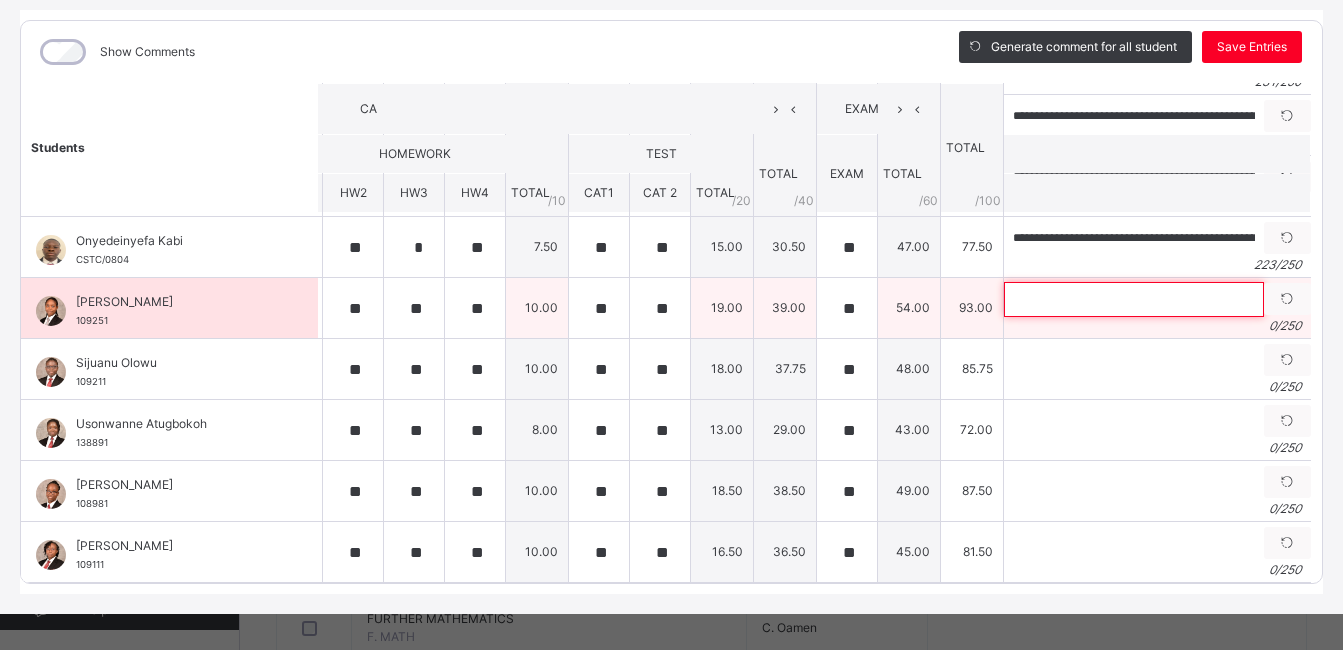 click at bounding box center [1134, 299] 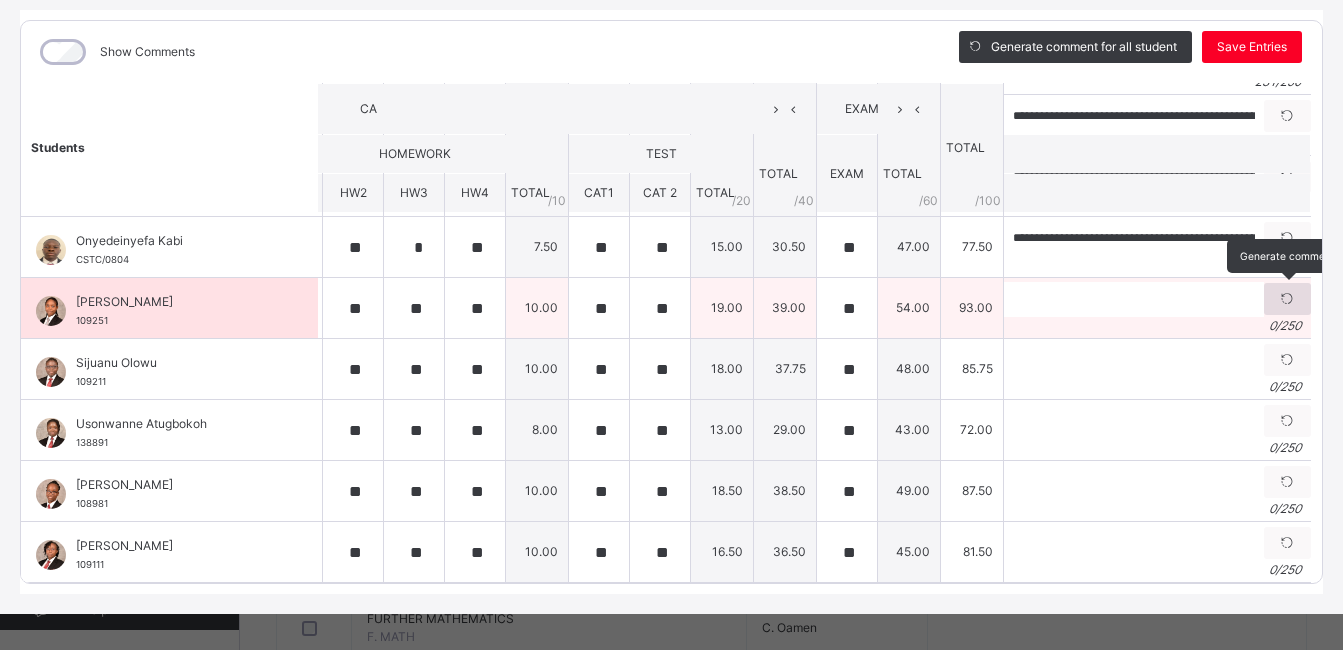 click at bounding box center (1287, 299) 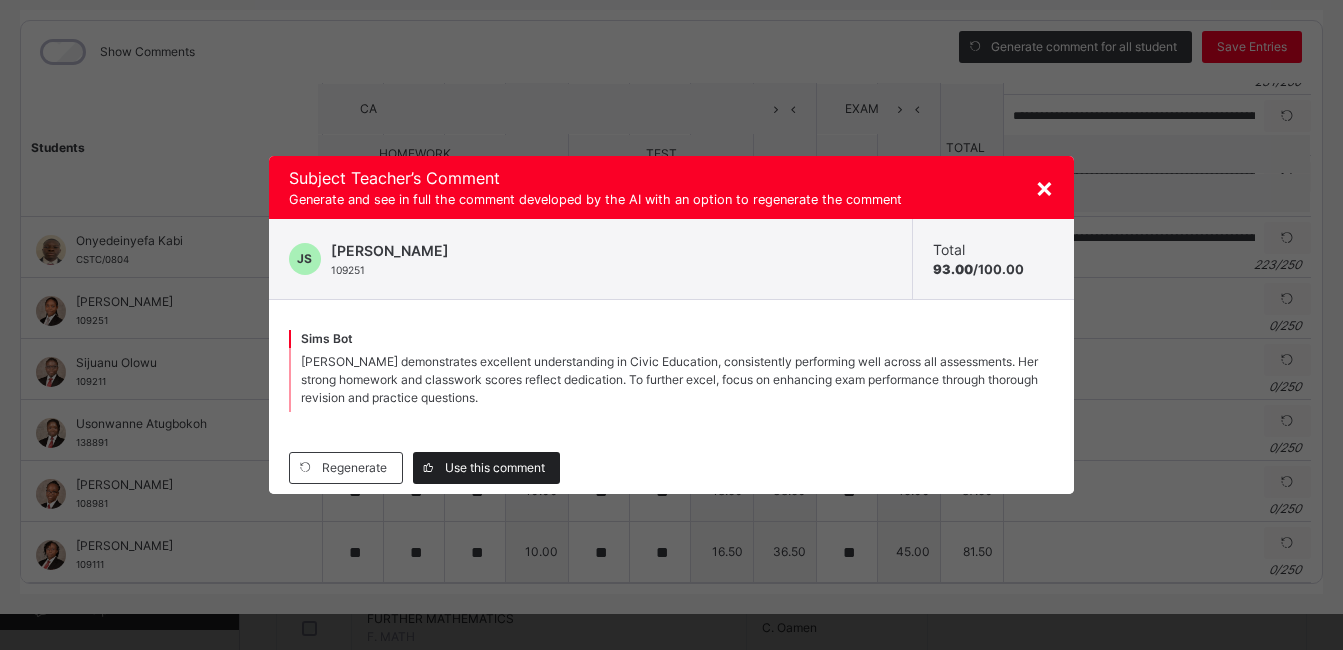 click on "Use this comment" at bounding box center [495, 468] 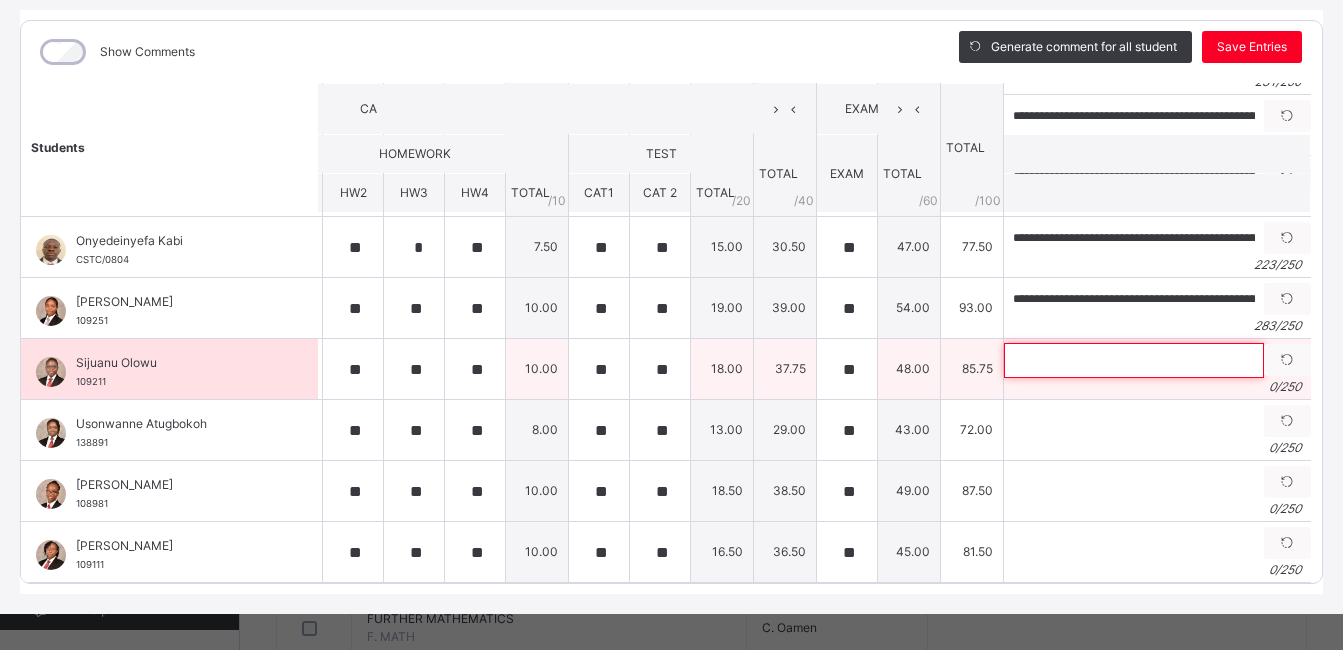 click at bounding box center (1134, 360) 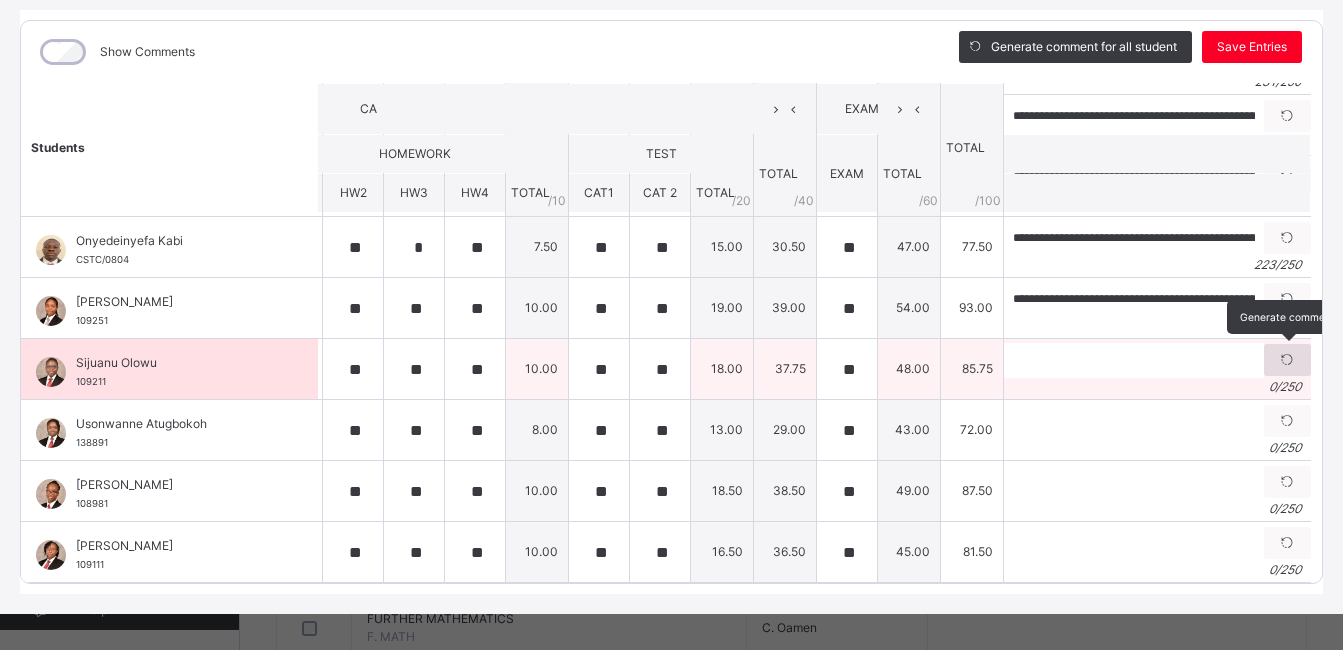 click at bounding box center [1287, 360] 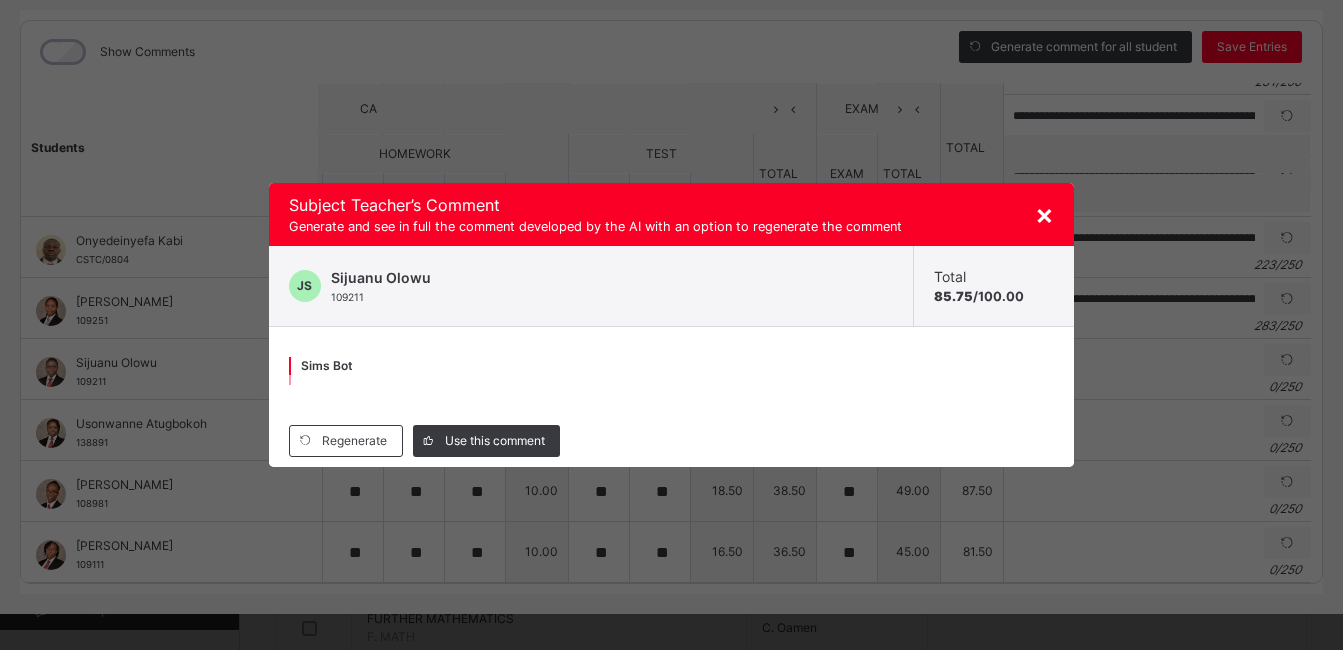 click on "×   Subject Teacher’s Comment Generate and see in full the comment developed by the AI with an option to regenerate the comment JS Sijuanu  Olowu   109211   Total 85.75  / 100.00 [PERSON_NAME] Bot   Regenerate     Use this comment" at bounding box center [671, 325] 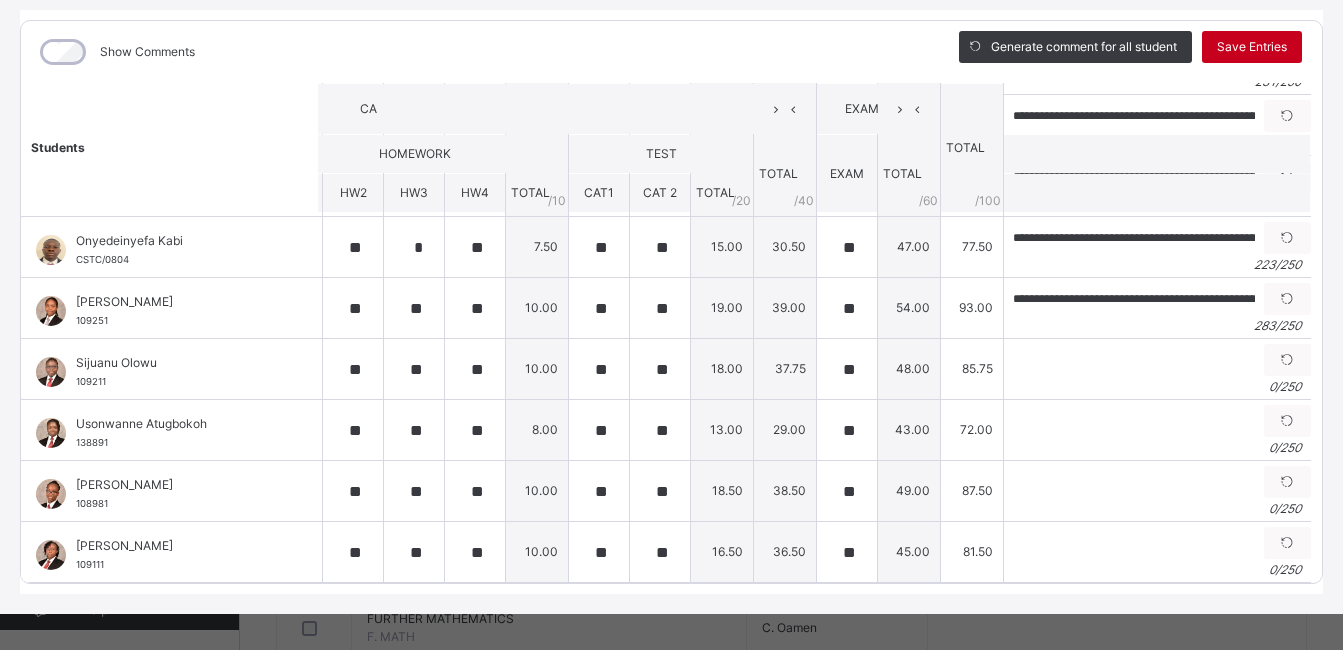 click on "Save Entries" at bounding box center (1252, 47) 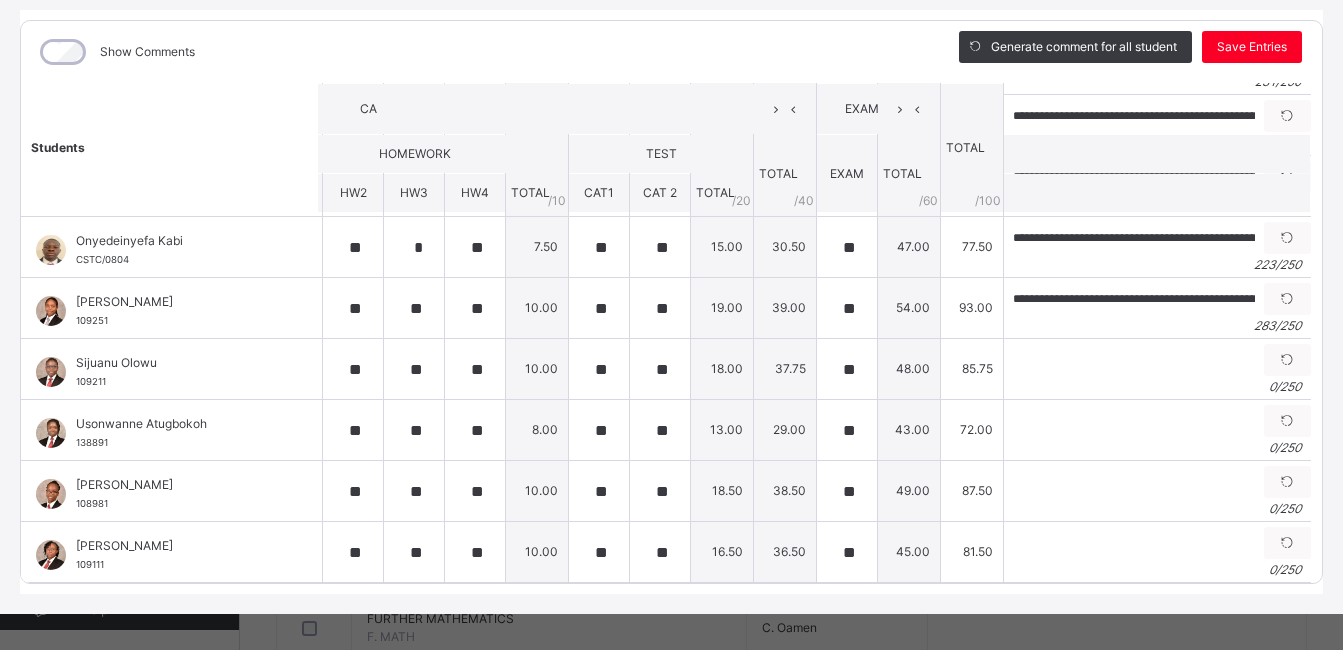 click on "Show Comments" at bounding box center [475, 52] 